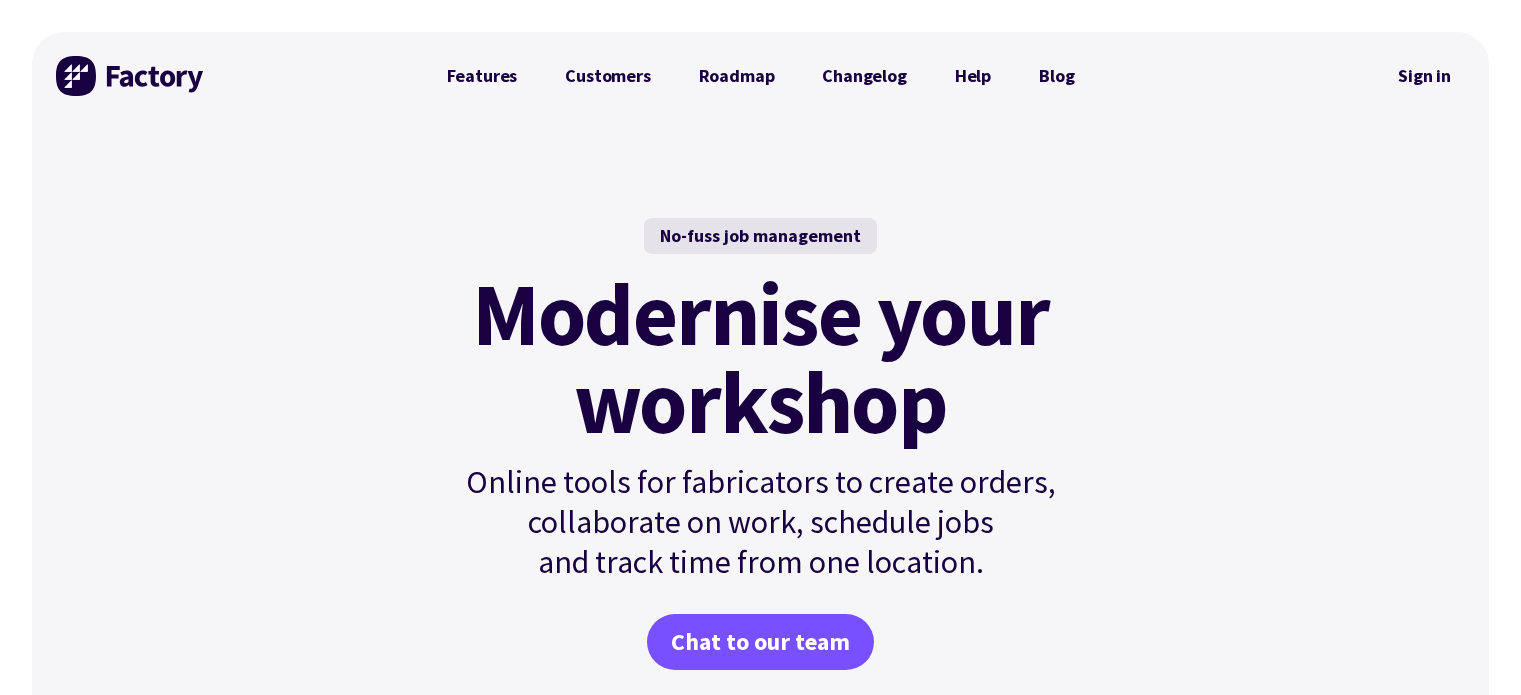 scroll, scrollTop: 0, scrollLeft: 0, axis: both 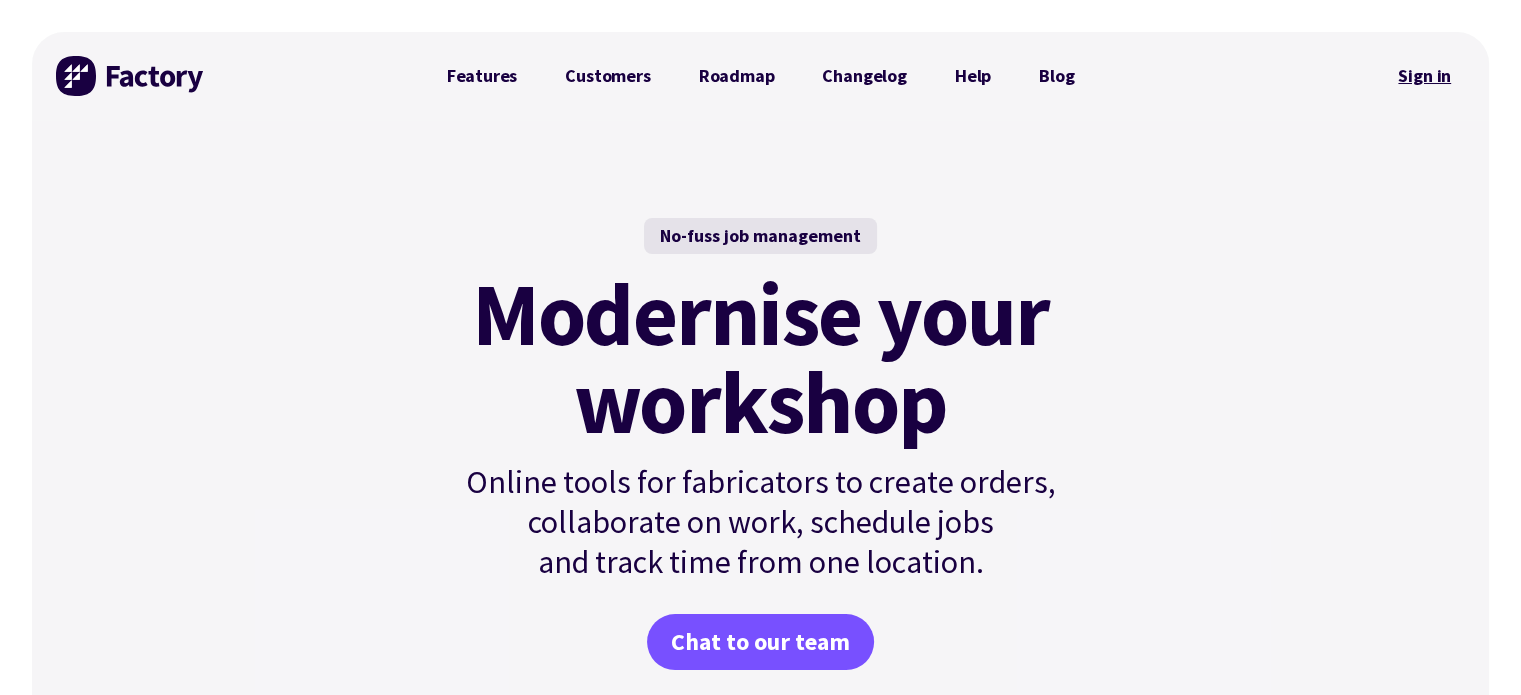 click on "Sign in" at bounding box center [1424, 76] 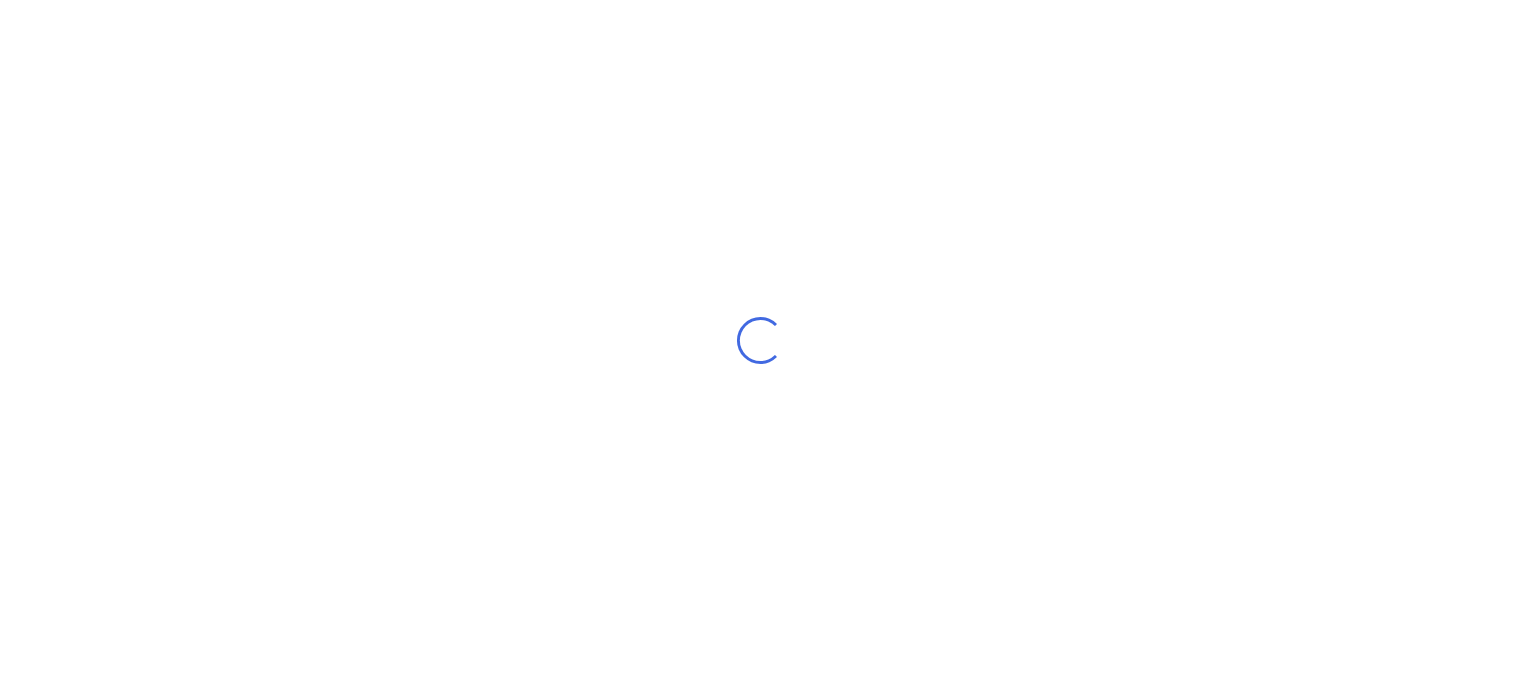 scroll, scrollTop: 0, scrollLeft: 0, axis: both 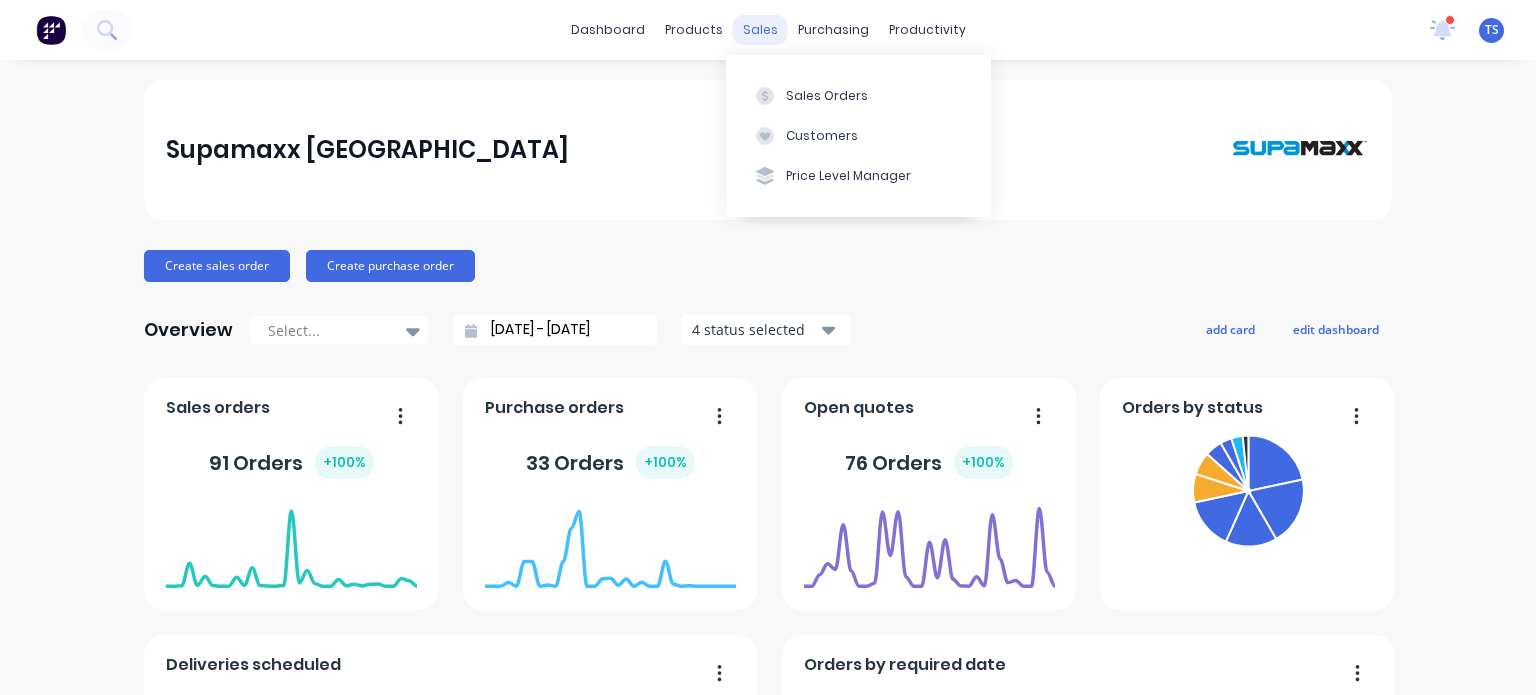 click on "sales" at bounding box center [760, 30] 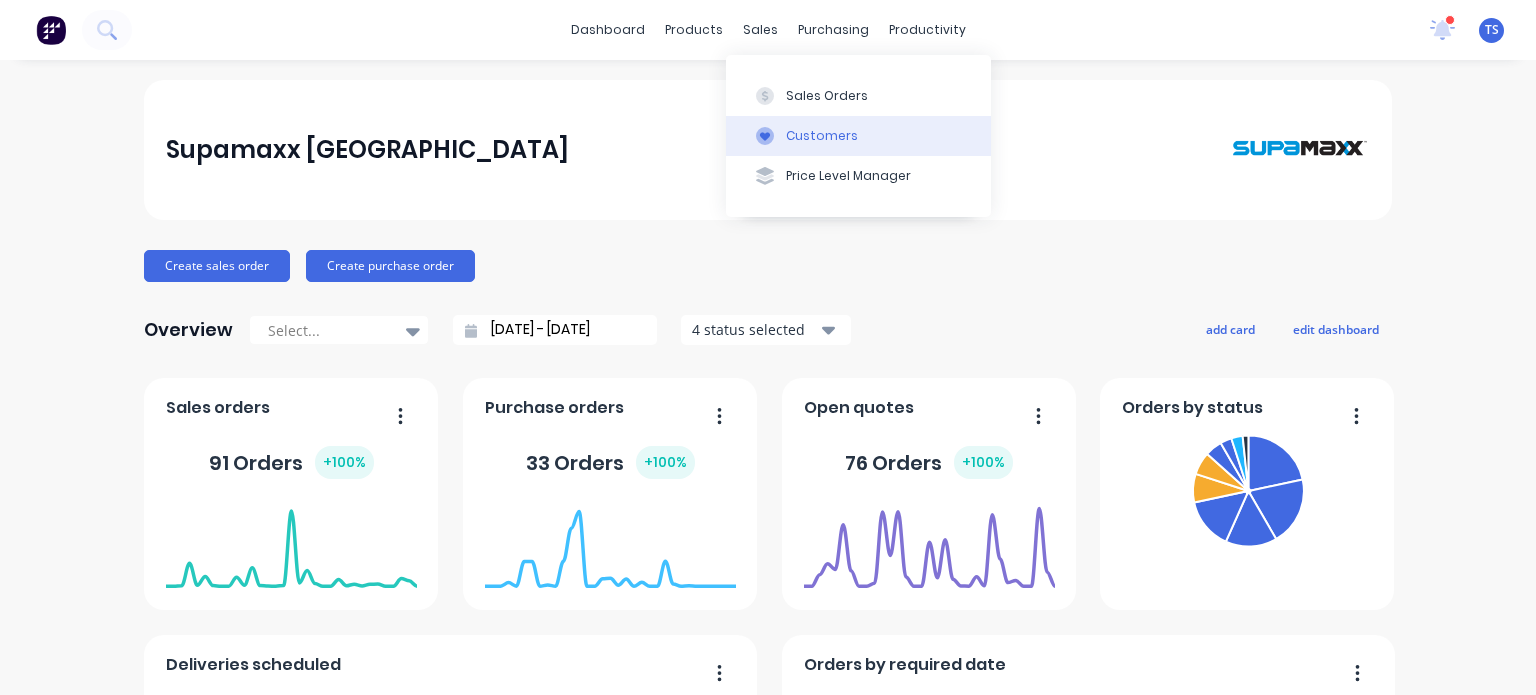 click on "Customers" at bounding box center [822, 136] 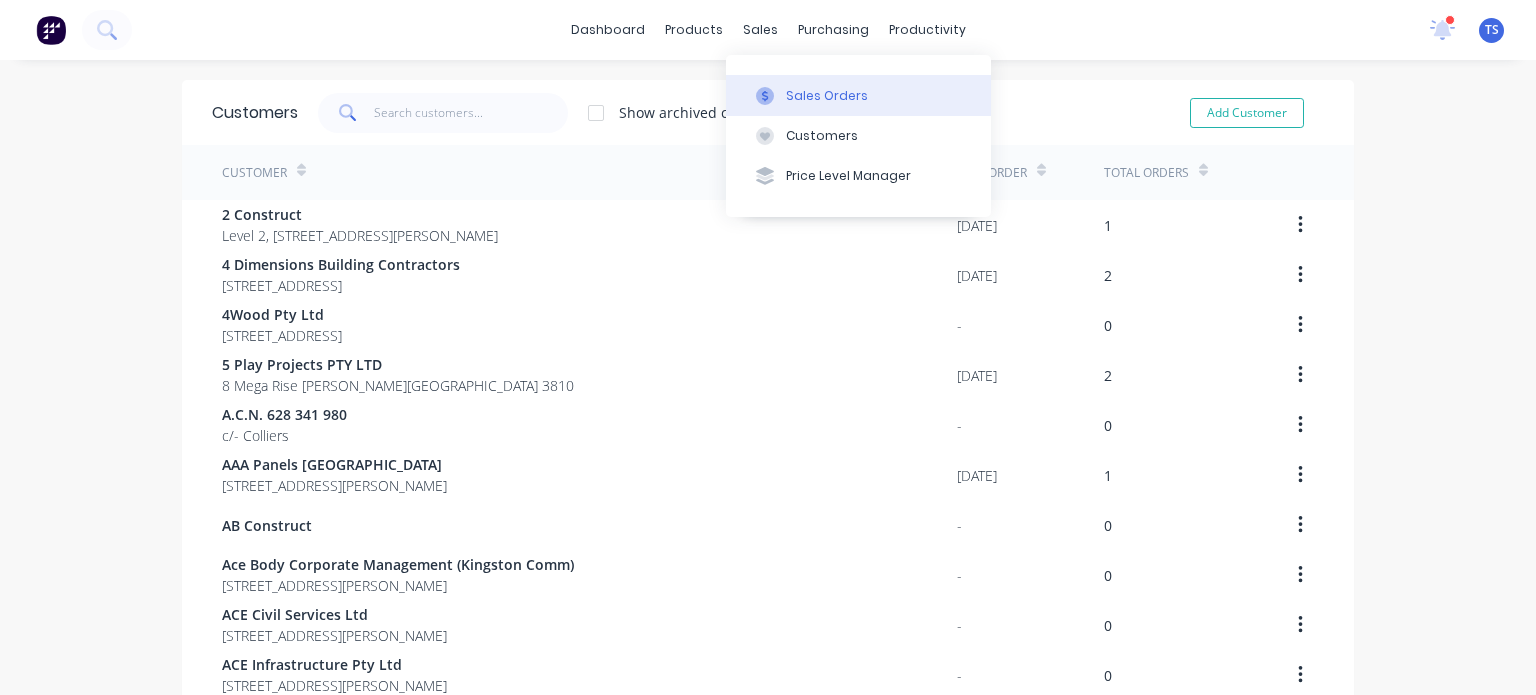 click on "Sales Orders" at bounding box center (827, 96) 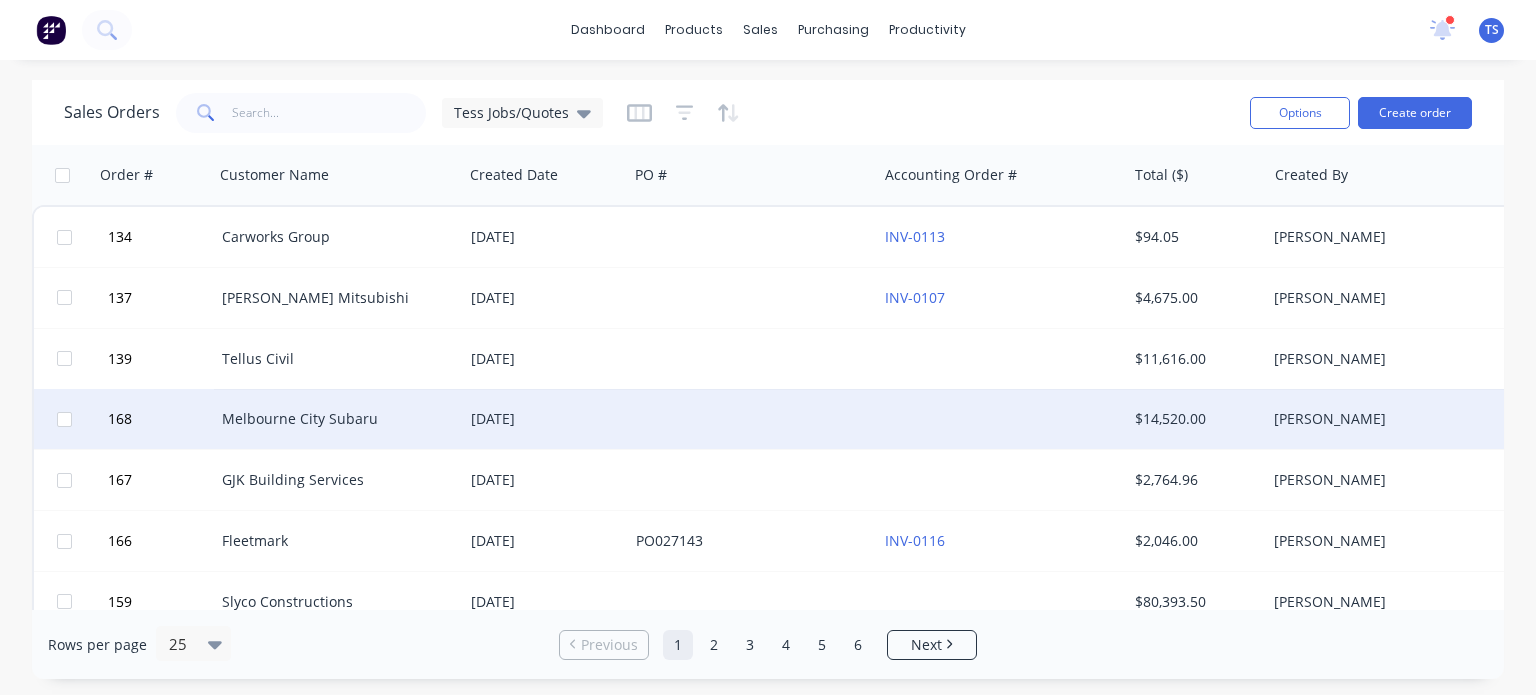 click on "Melbourne City Subaru" at bounding box center [333, 419] 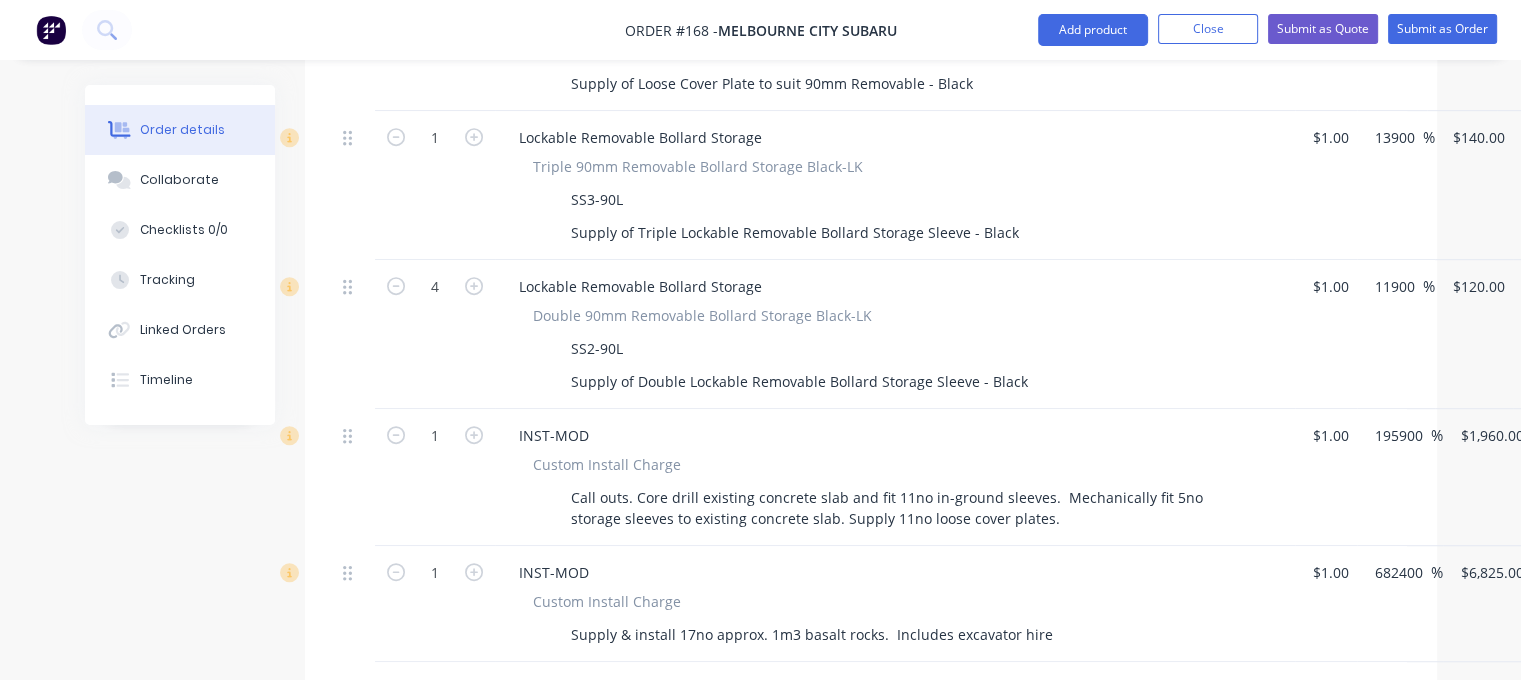 scroll, scrollTop: 1120, scrollLeft: 0, axis: vertical 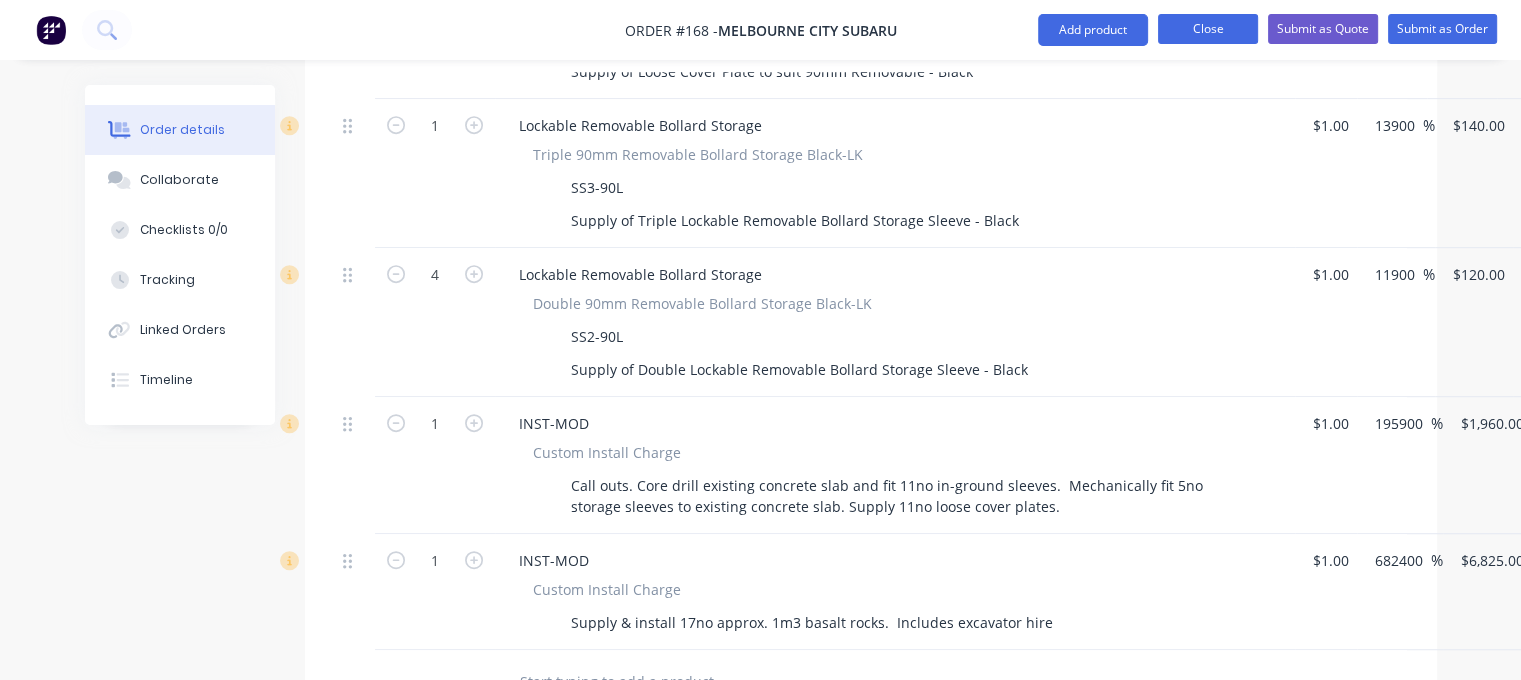 click on "Close" at bounding box center [1208, 29] 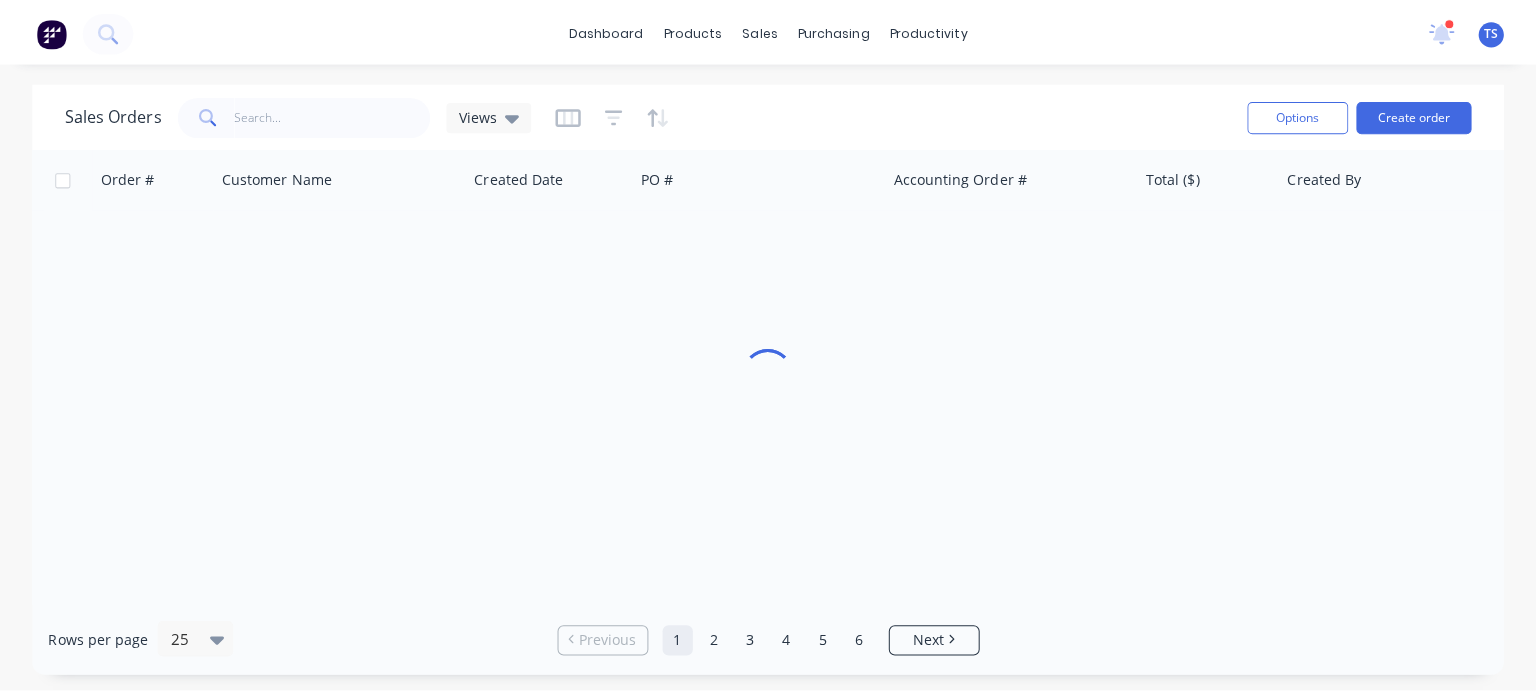 scroll, scrollTop: 0, scrollLeft: 0, axis: both 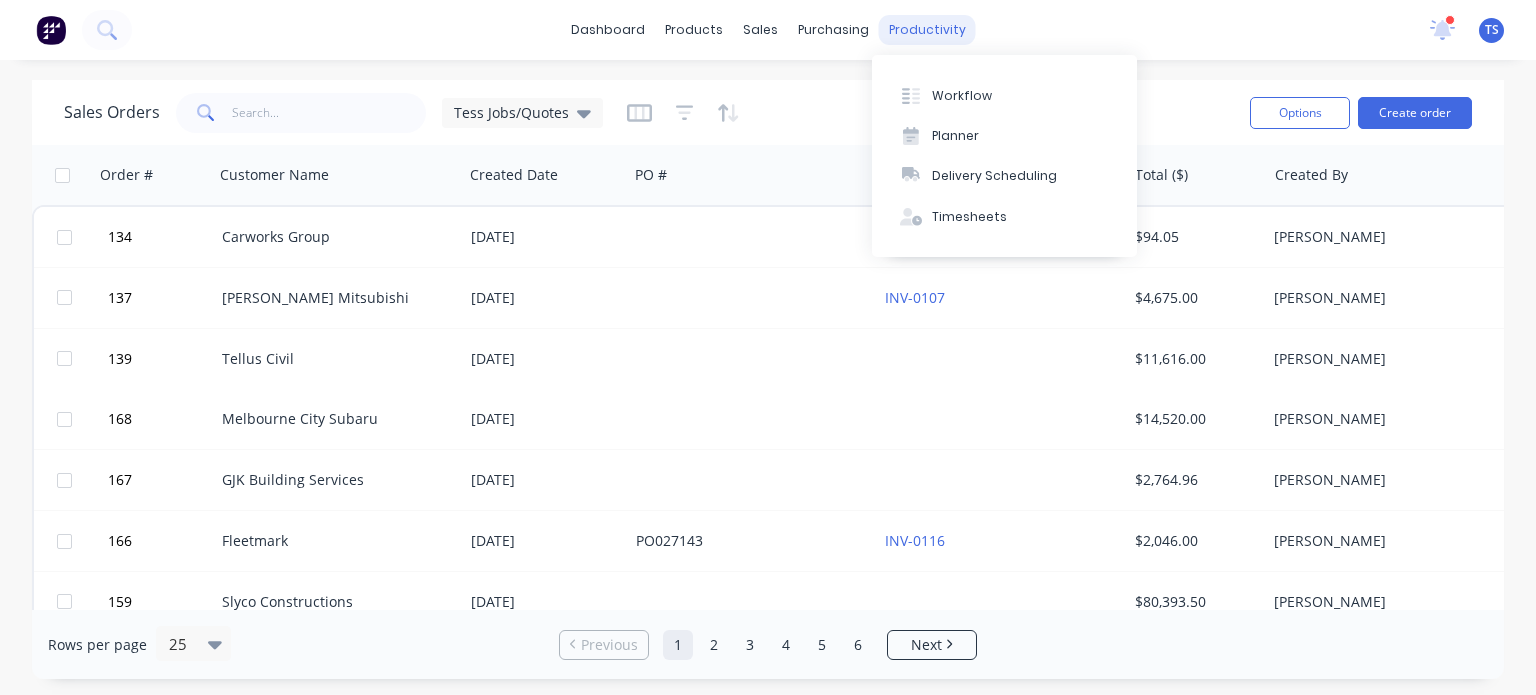click on "productivity" at bounding box center (927, 30) 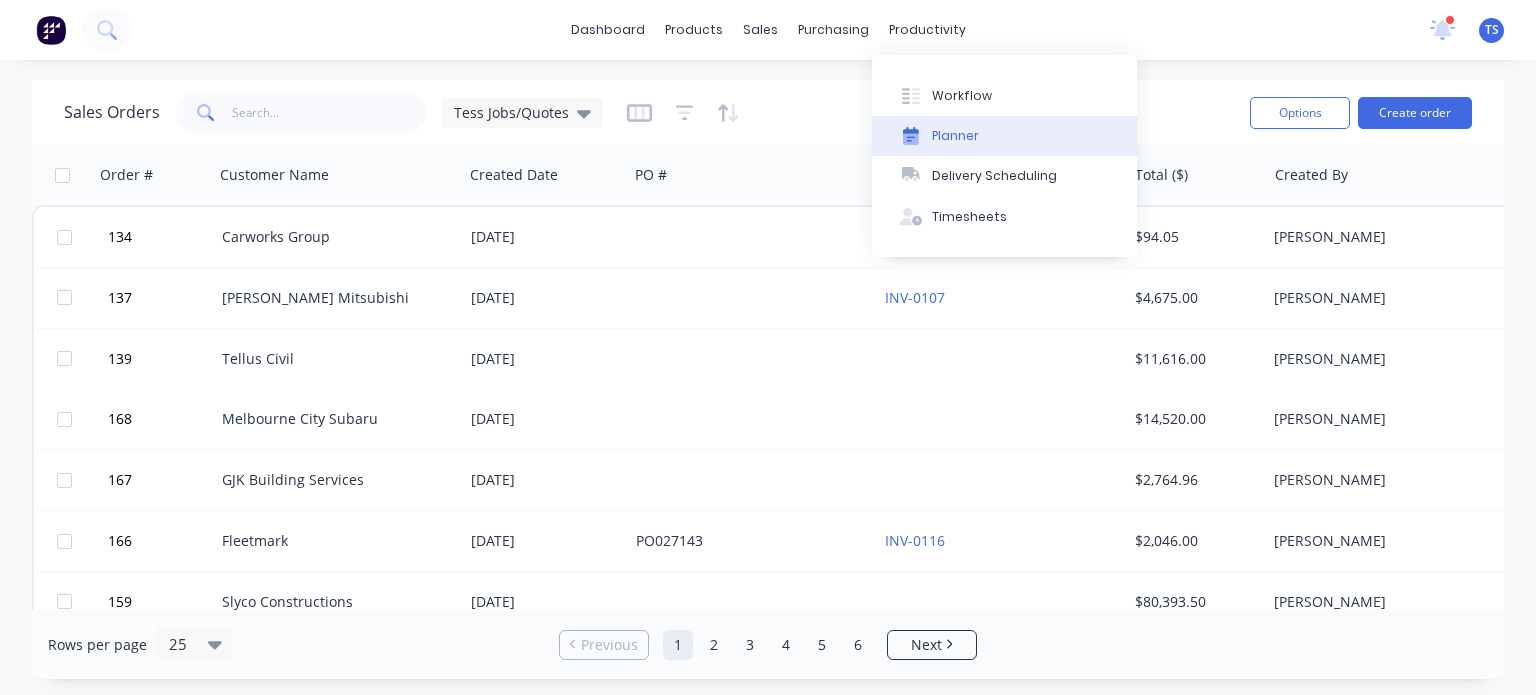 click on "Planner" at bounding box center [955, 136] 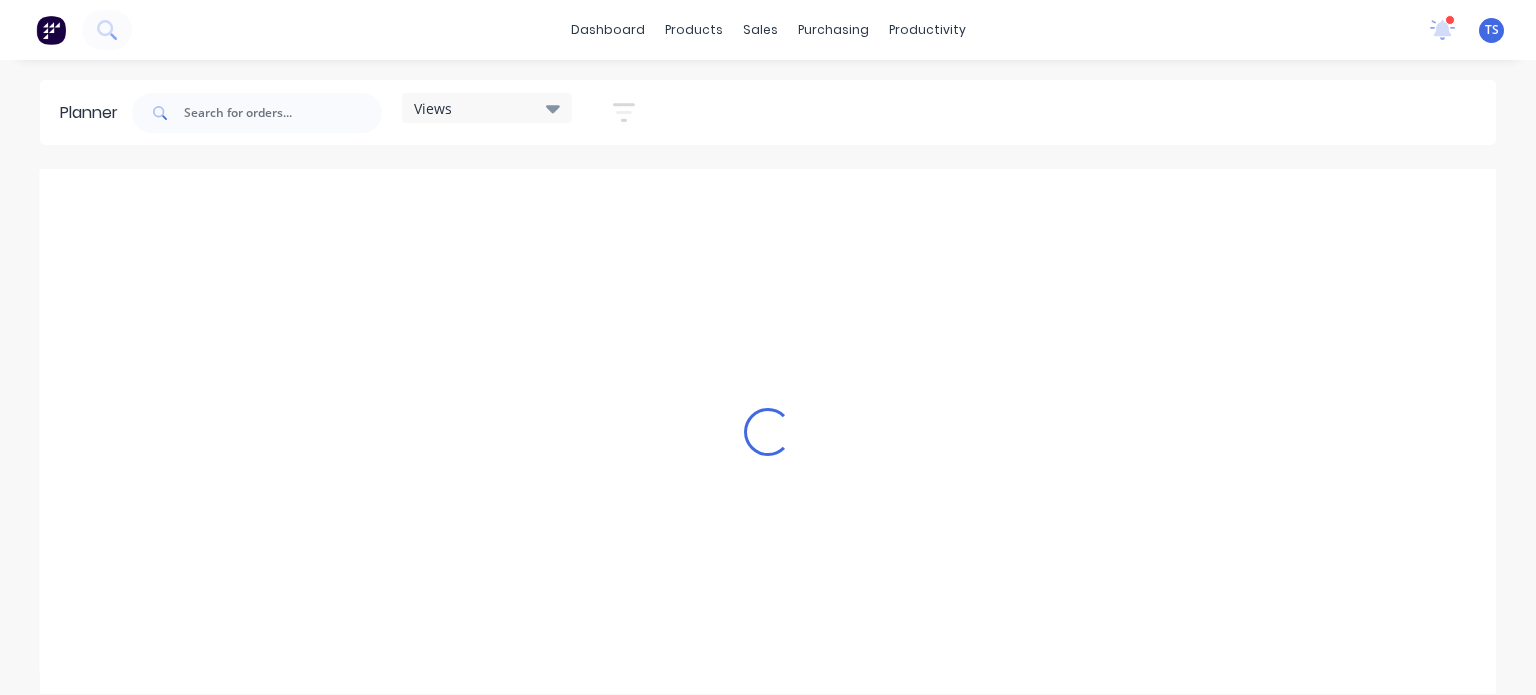scroll, scrollTop: 0, scrollLeft: 800, axis: horizontal 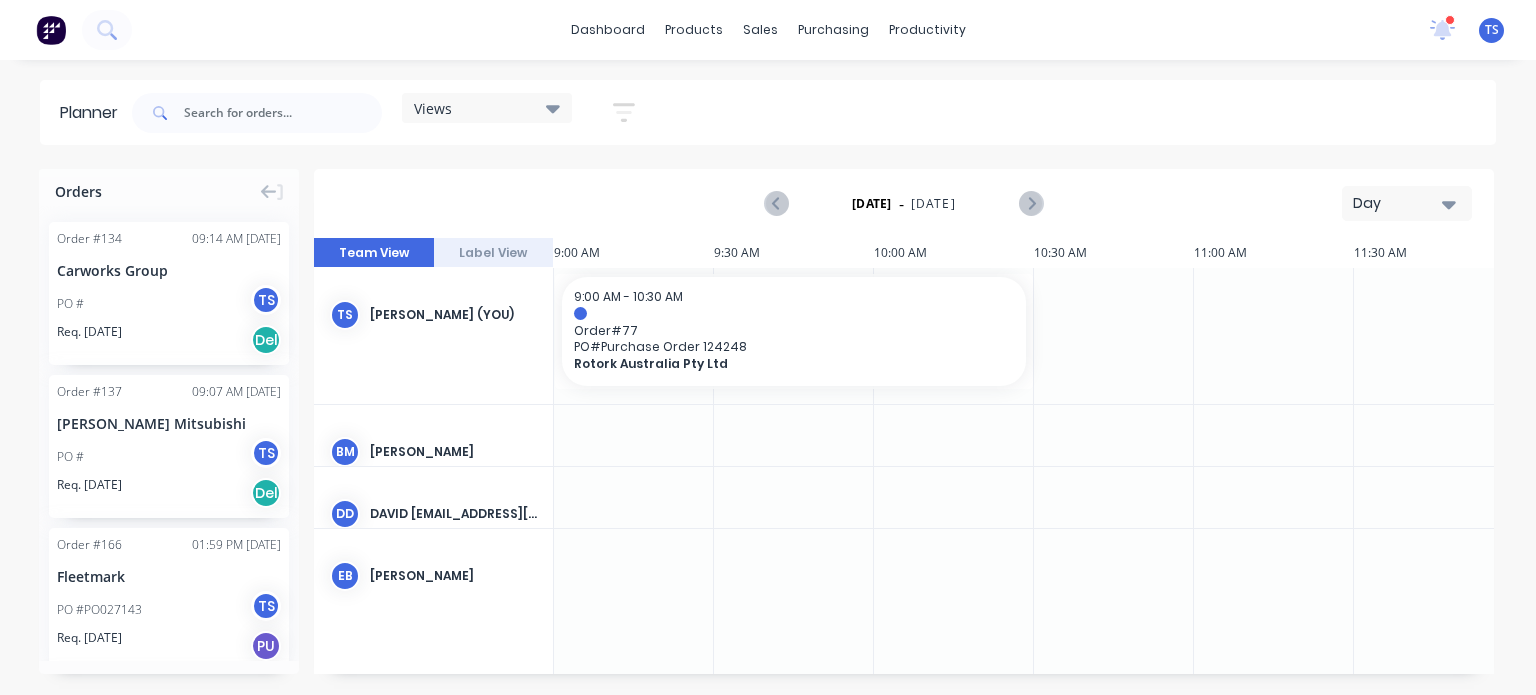 click on "Day" at bounding box center (1399, 203) 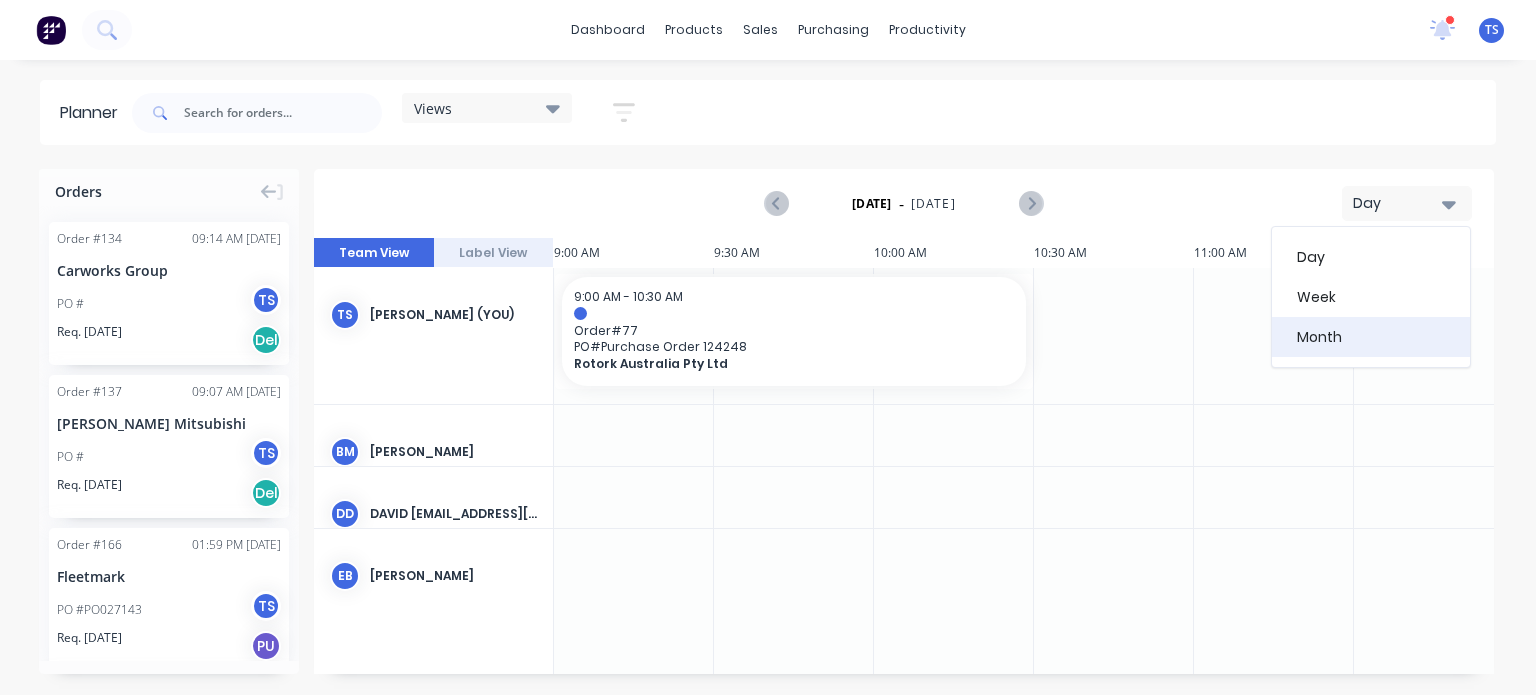 click on "Month" at bounding box center [1371, 337] 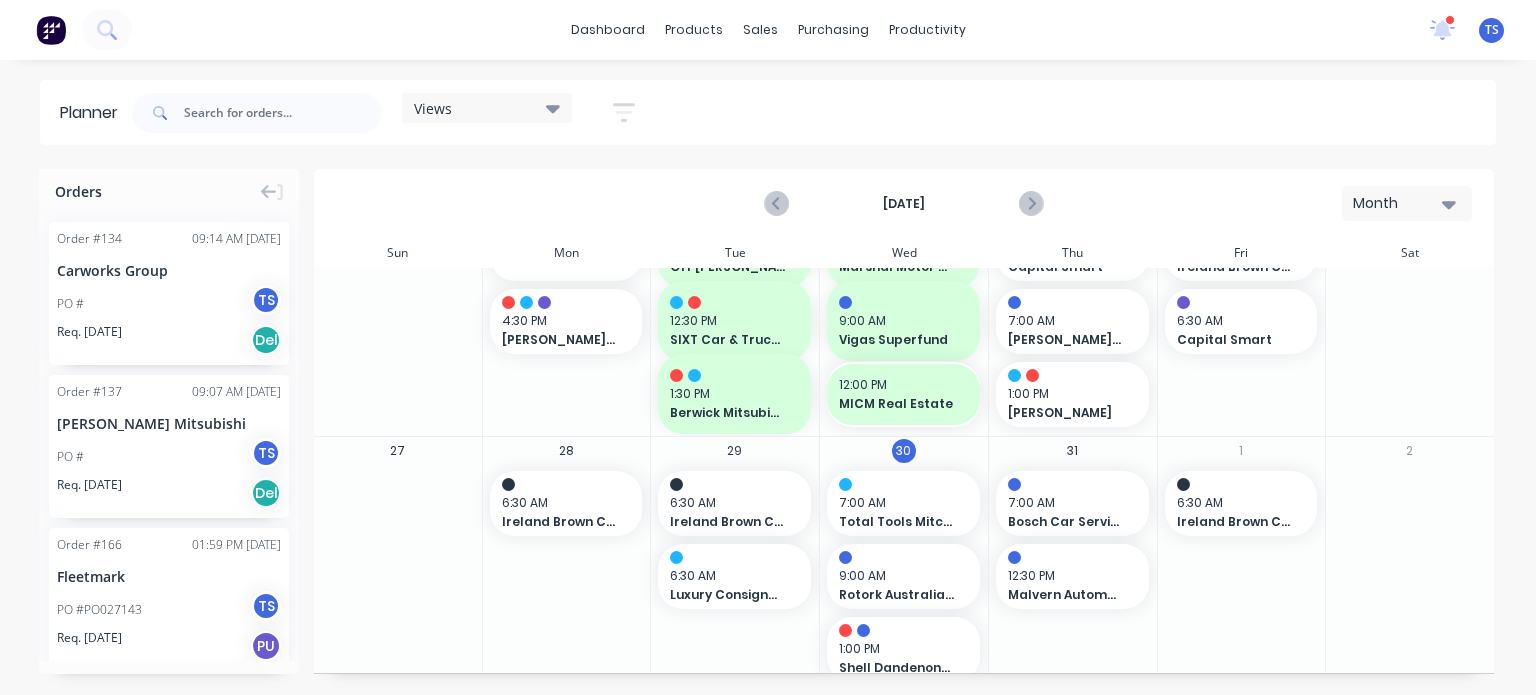 scroll, scrollTop: 577, scrollLeft: 0, axis: vertical 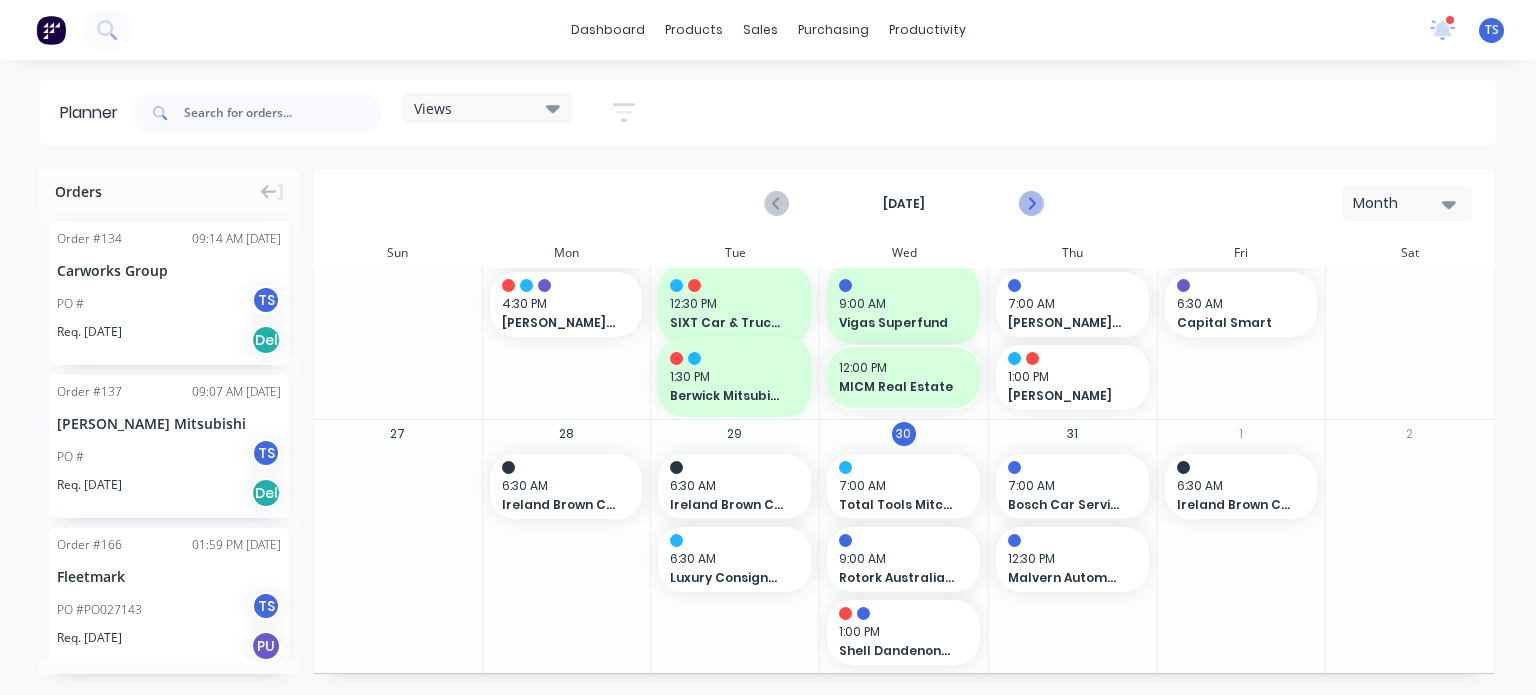 click 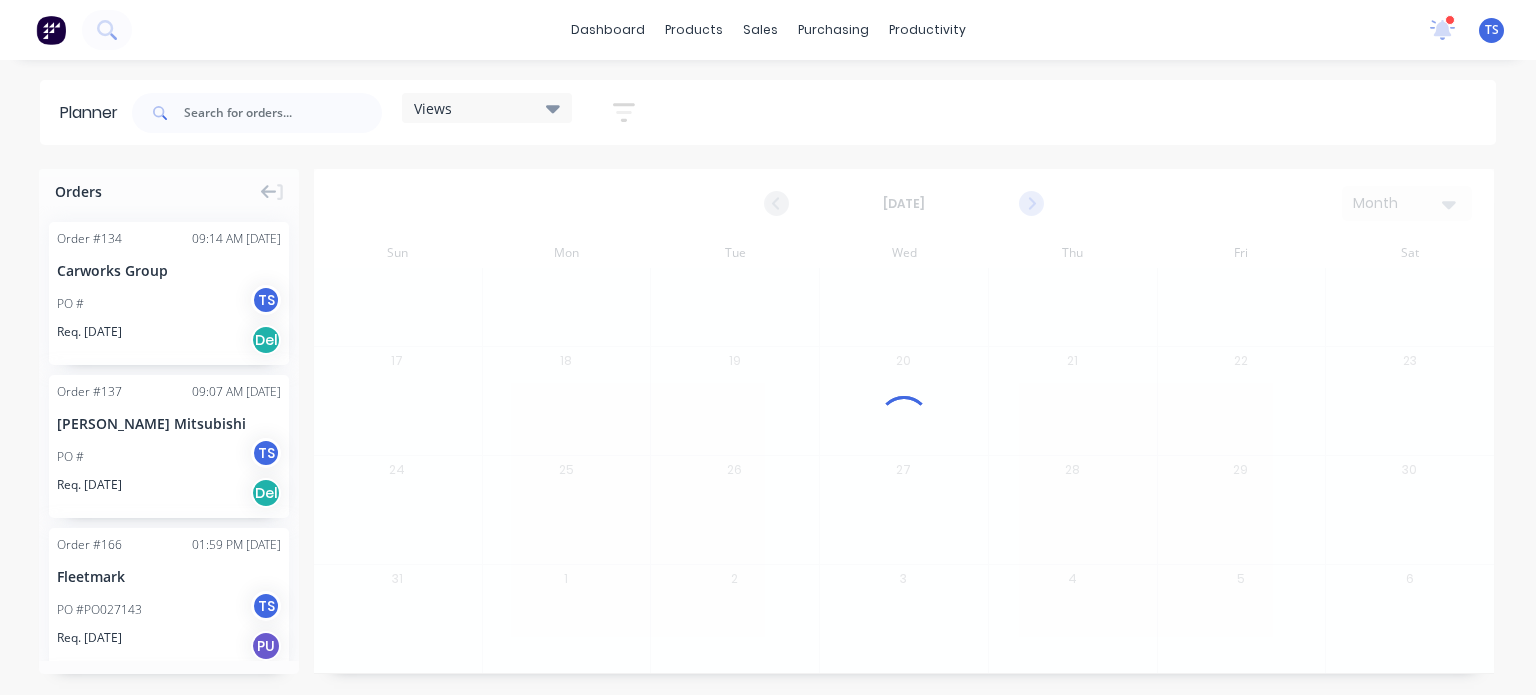 click at bounding box center [904, 421] 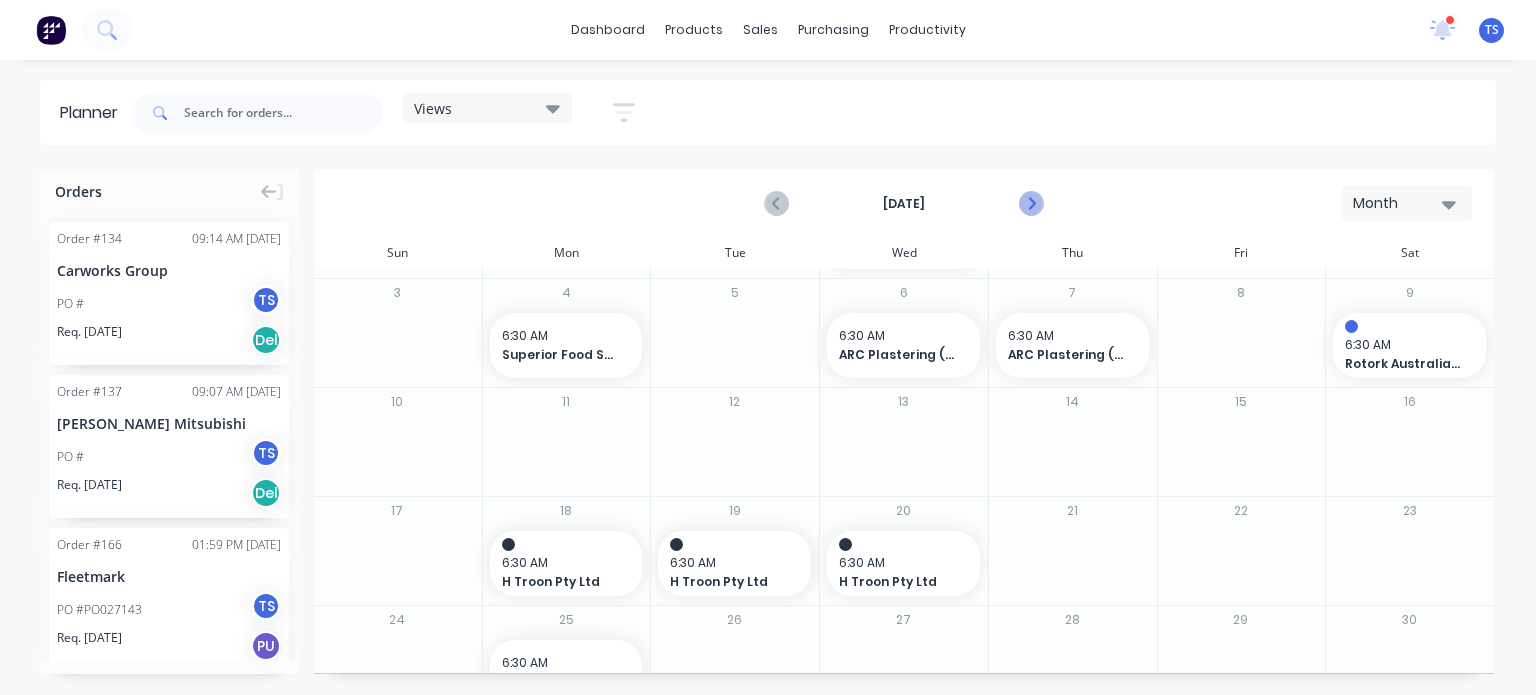 scroll, scrollTop: 392, scrollLeft: 0, axis: vertical 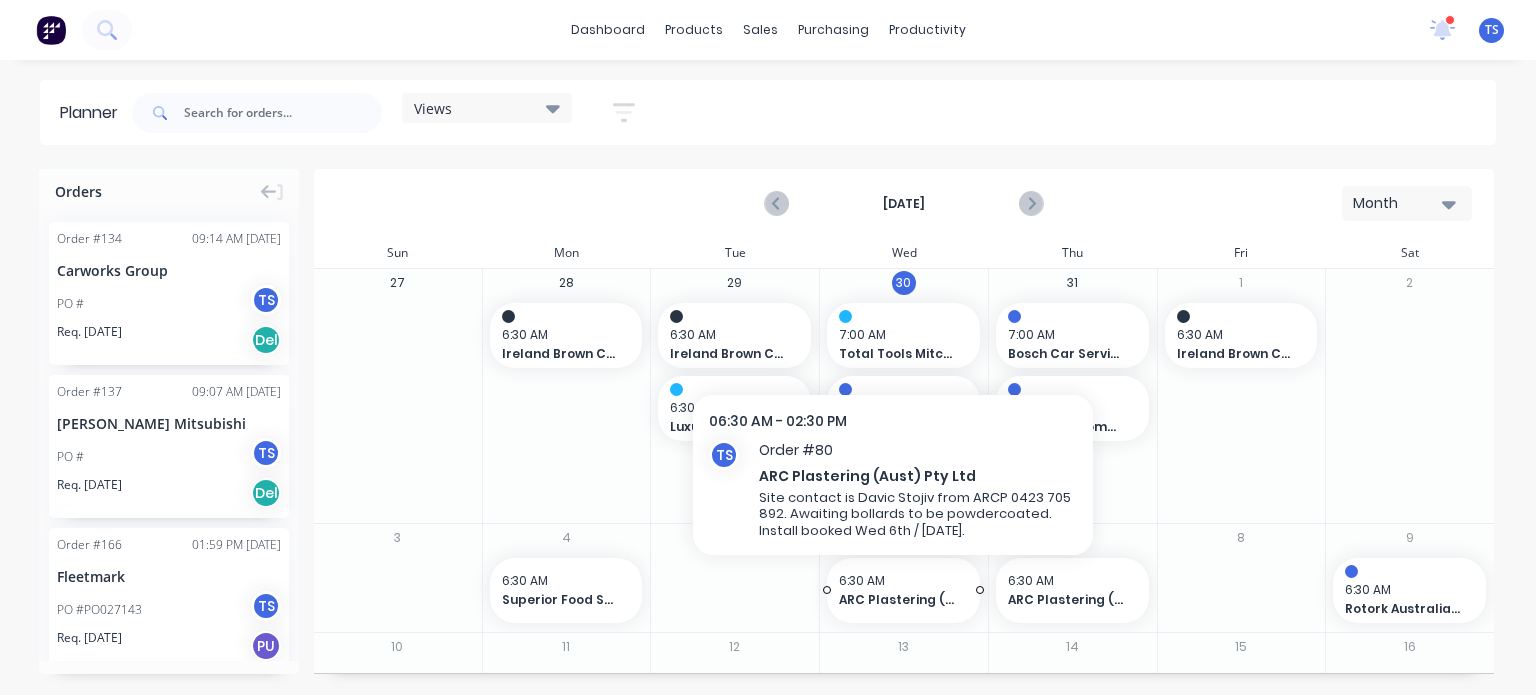 click on "6:30 AM" at bounding box center (898, 581) 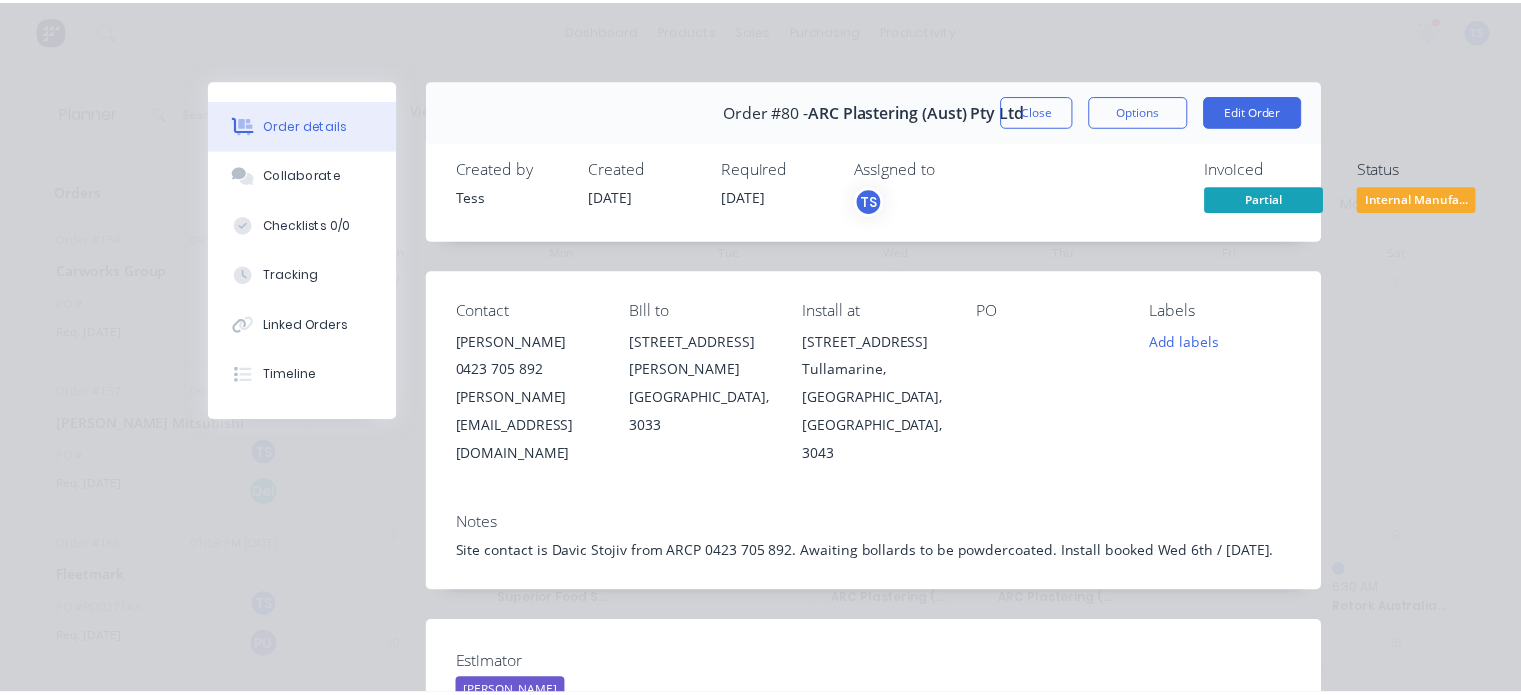 scroll, scrollTop: 0, scrollLeft: 0, axis: both 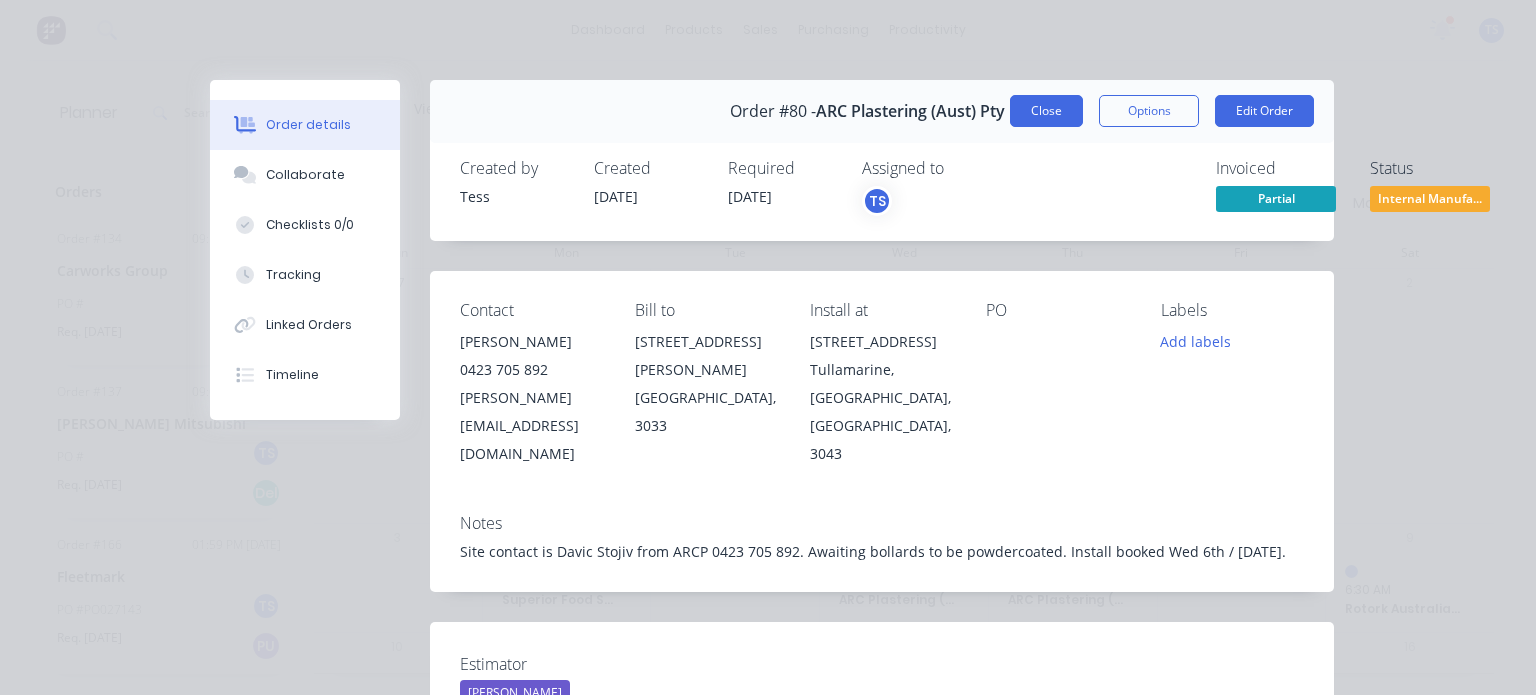 click on "Close" at bounding box center [1046, 111] 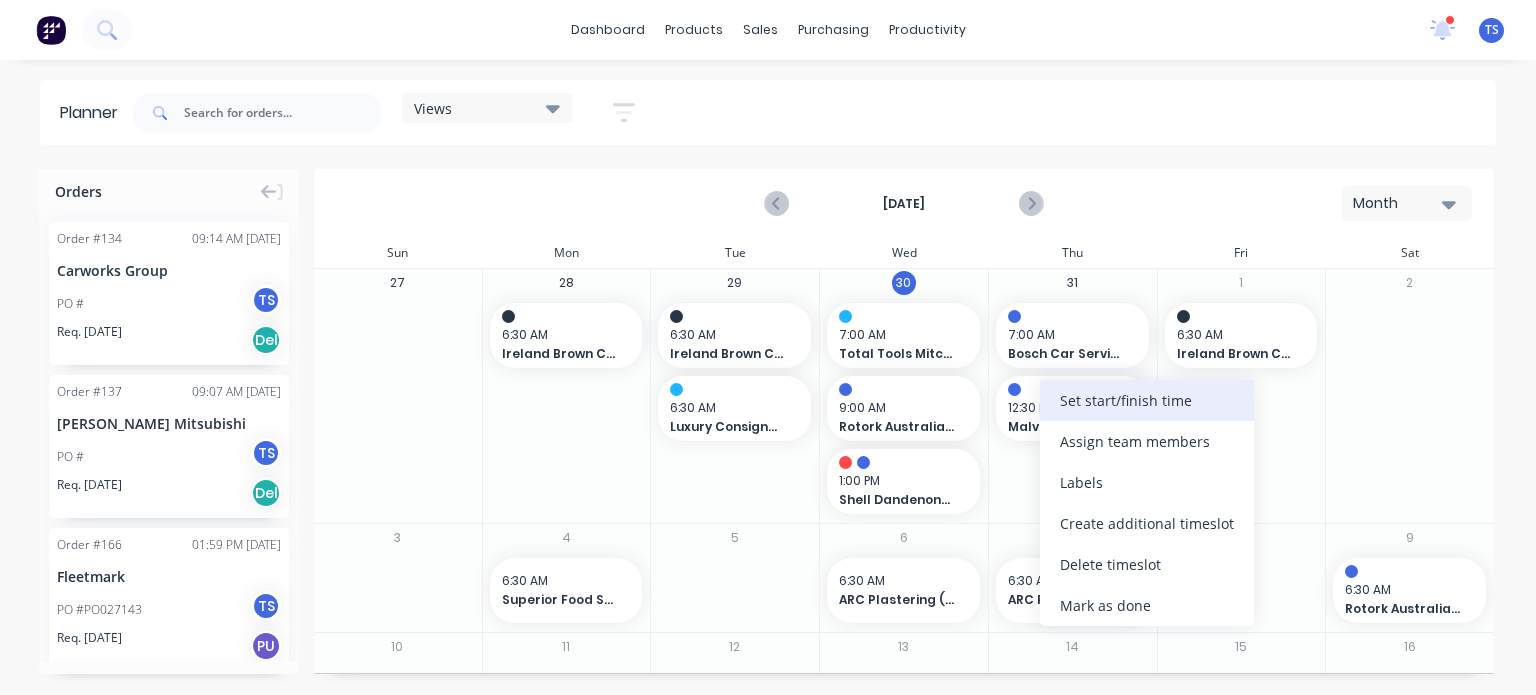 click on "Set start/finish time" at bounding box center (1147, 400) 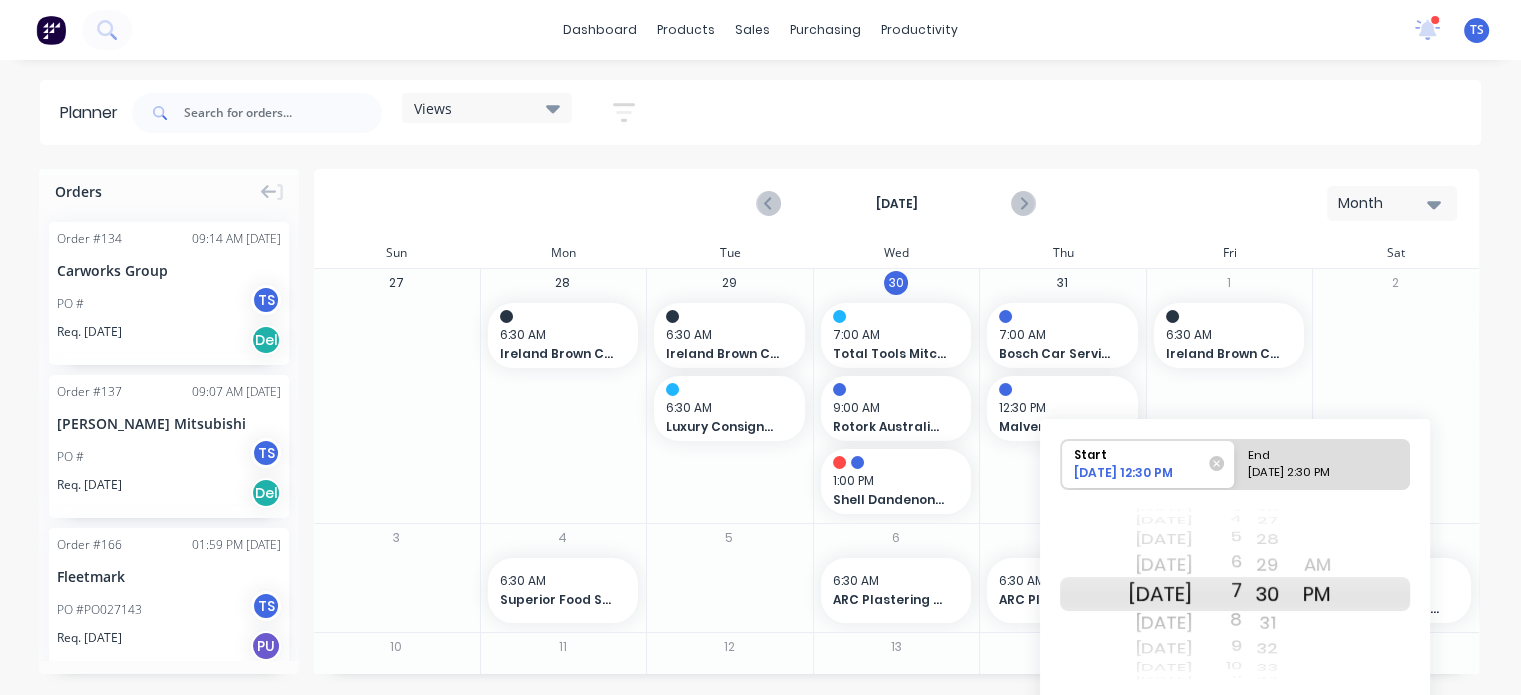 drag, startPoint x: 1263, startPoint y: 524, endPoint x: 1249, endPoint y: 690, distance: 166.58931 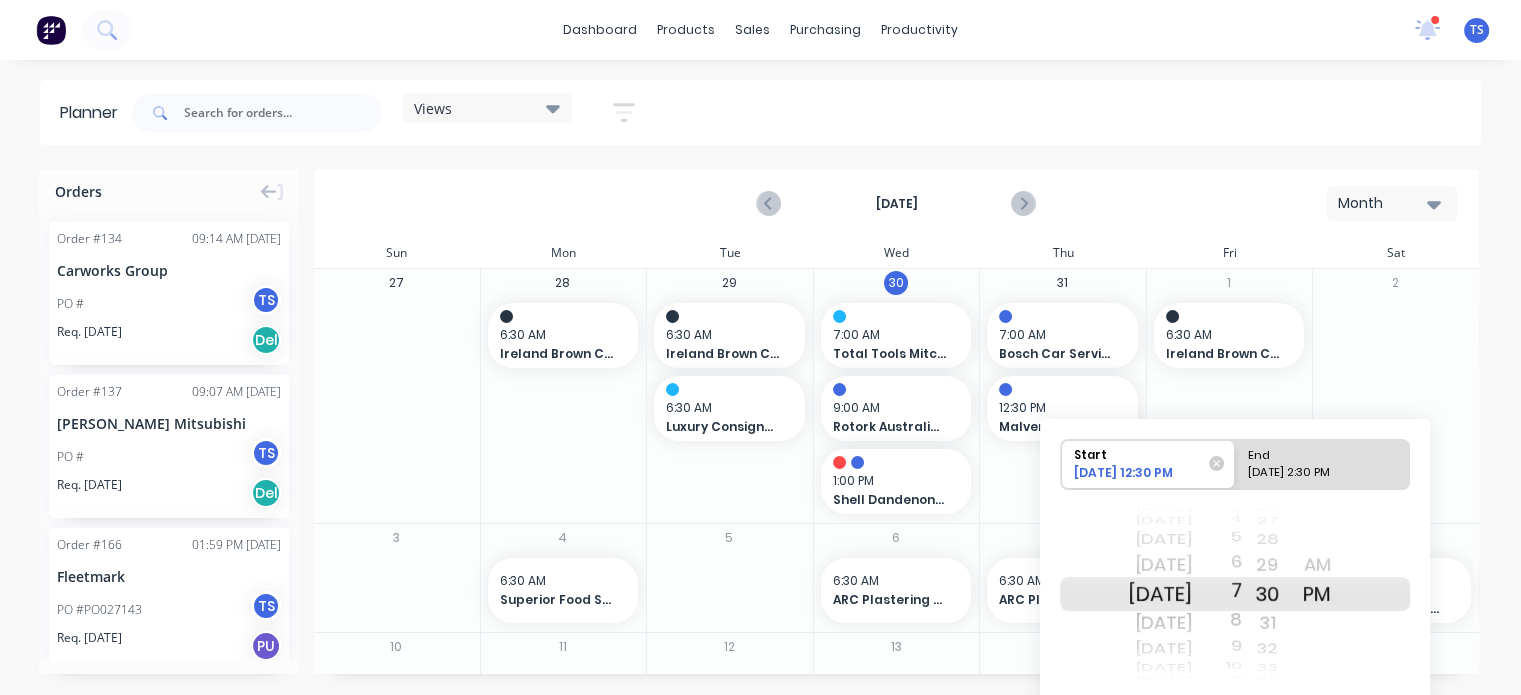 click on "Start 07/31/2025 12:30 PM End 07/31/2025 2:30 PM Sat Jun 21 Sun Jun 22 Mon Jun 23 Tue Jun 24 Wed Jun 25 Thu Jun 26 Fri Jun 27 Sat Jun 28 Sun Jun 29 Mon Jun 30 Tue Jul 1 Wed Jul 2 Thu Jul 3 Fri Jul 4 Sat Jul 5 Sun Jul 6 Mon Jul 7 Tue Jul 8 Wed Jul 9 Thu Jul 10 Fri Jul 11 Sat Jul 12 Sun Jul 13 Mon Jul 14 Tue Jul 15 Wed Jul 16 Thu Jul 17 Fri Jul 18 Sat Jul 19 Sun Jul 20 Mon Jul 21 Tue Jul 22 Wed Jul 23 Thu Jul 24 Fri Jul 25 Sat Jul 26 Sun Jul 27 Mon Jul 28 Tue Jul 29 Today Thu Jul 31 Fri Aug 1 Sat Aug 2 Sun Aug 3 Mon Aug 4 Tue Aug 5 Wed Aug 6 Thu Aug 7 Fri Aug 8 Sat Aug 9 Sun Aug 10 Mon Aug 11 Tue Aug 12 Wed Aug 13 Thu Aug 14 Fri Aug 15 Sat Aug 16 Sun Aug 17 Mon Aug 18 Tue Aug 19 Wed Aug 20 Thu Aug 21 Fri Aug 22 Sat Aug 23 Sun Aug 24 Mon Aug 25 Tue Aug 26 Wed Aug 27 Thu Aug 28 Fri Aug 29 Sat Aug 30 Sun Aug 31 Mon Sep 1 Tue Sep 2 Wed Sep 3 Thu Sep 4 Fri Sep 5 Sat Sep 6 Sun Sep 7 Mon Sep 8 Tue Sep 9 Tue Jul 22 Wed Jul 23 Thu Jul 24 Fri Jul 25 Sat Jul 26 Sun Jul 27 Mon Jul 28 Tue Jul 29 Today Thu Jul 31 Fri Aug 1 3" at bounding box center [1235, 588] 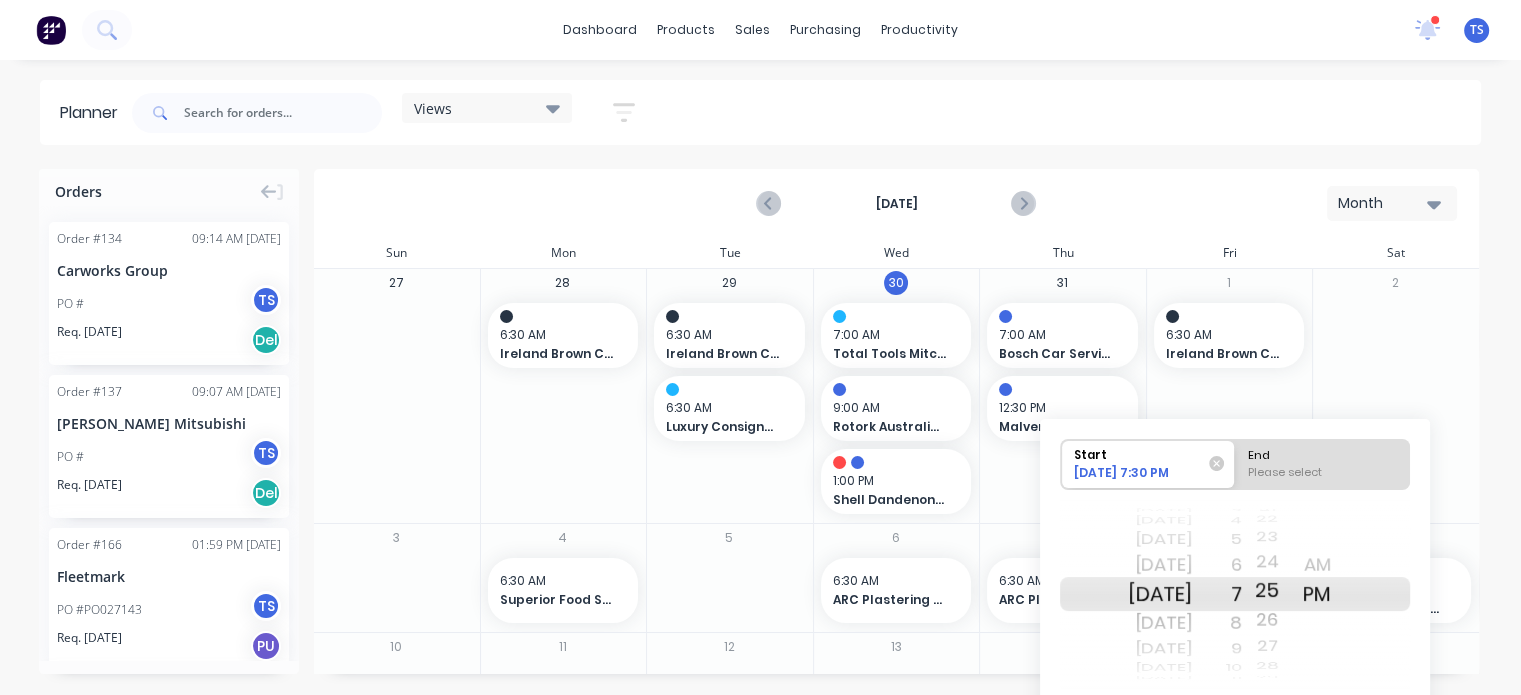 drag, startPoint x: 1293, startPoint y: 533, endPoint x: 1291, endPoint y: 722, distance: 189.01057 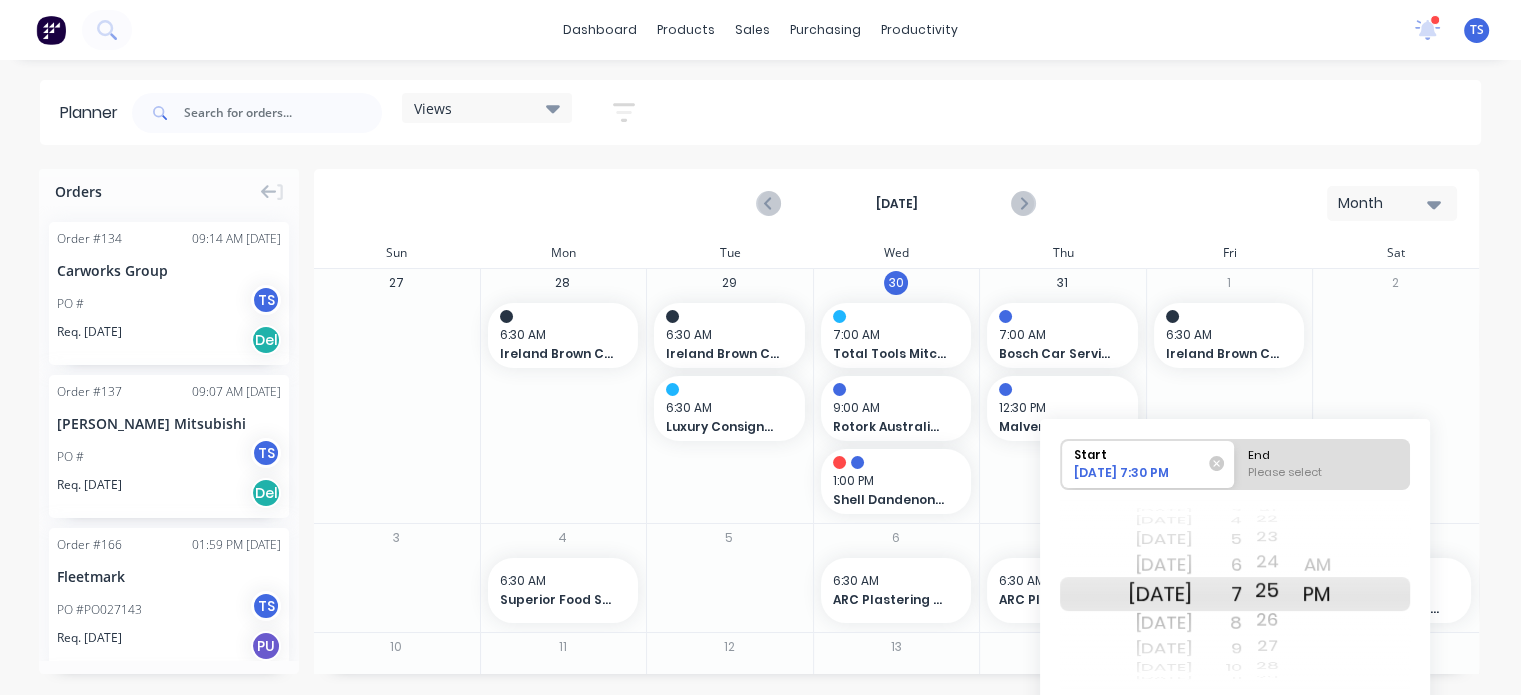 click on "dashboard products sales purchasing productivity dashboard products Product Catalogue Materials sales Sales Orders Customers Price Level Manager purchasing Purchase Orders Suppliers productivity Workflow Planner Delivery Scheduling Timesheets 1 new notifications Mark all as read Tayla  mentioned you in a message Kelly Mitsubishi Order  # 137 09:07am 30/07/25   Tayla  mentioned you in a message Lang Lang Tobacconist Order  # 57 01:41pm 24/07/25   Tayla  mentioned you in a message Kelly Mitsubishi Order  # 98 01:35pm 24/07/25   Tayla  mentioned you in a message Luxury Consignment Store - Brighton Order  # 143 12:29pm 24/07/25   Tayla  mentioned you in a message Luxury Consignment Store - Brighton Order  # 143 12:29pm 24/07/25   Tayla  mentioned you in a message Total Tools Epping Order  # 142 12:28pm 24/07/25   Tayla  mentioned you in a message Kelly Mitsubishi Order  # 137 12:27pm 24/07/25   Tayla  mentioned you in a message Malvern Automotive Repairs  Order  # 133 02:17pm 23/07/25   Tayla Kelly Mitsubishi #" at bounding box center (760, 347) 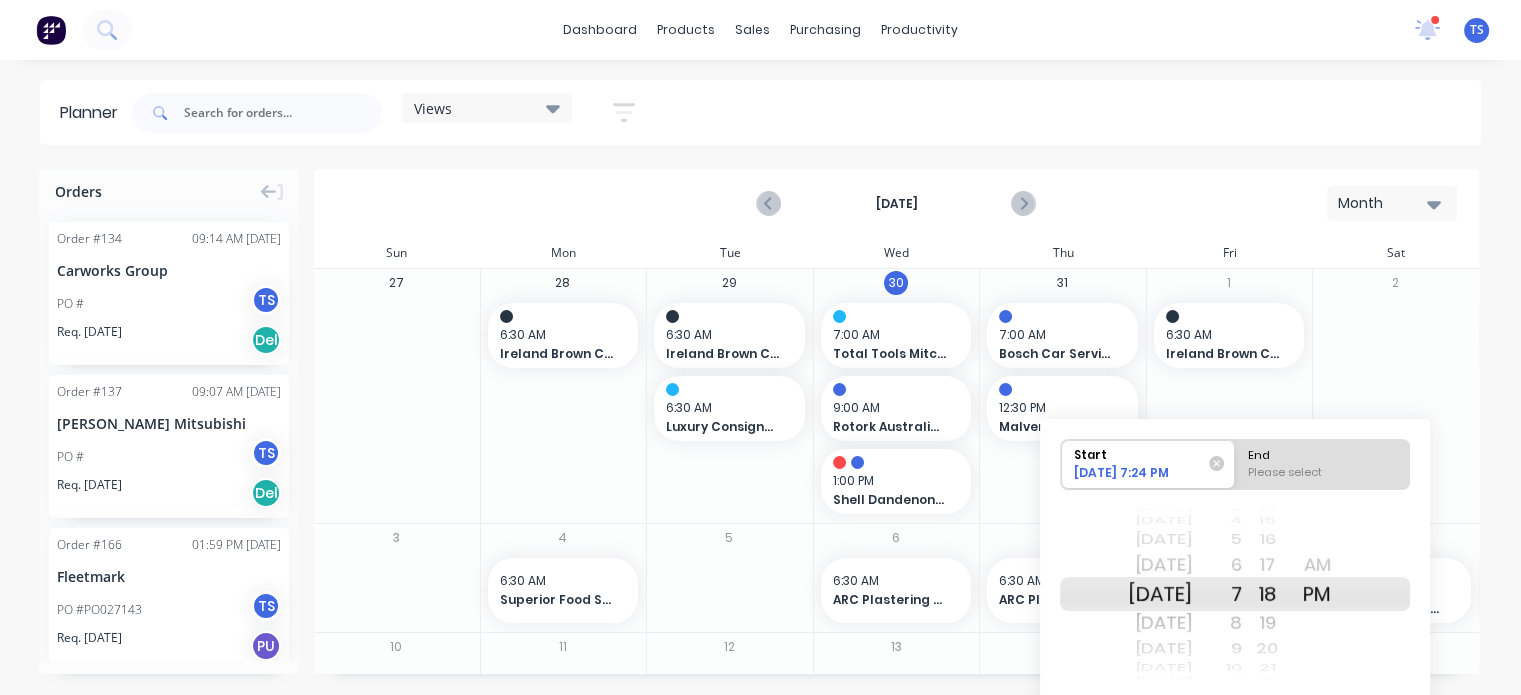 drag, startPoint x: 1296, startPoint y: 522, endPoint x: 1293, endPoint y: 742, distance: 220.02045 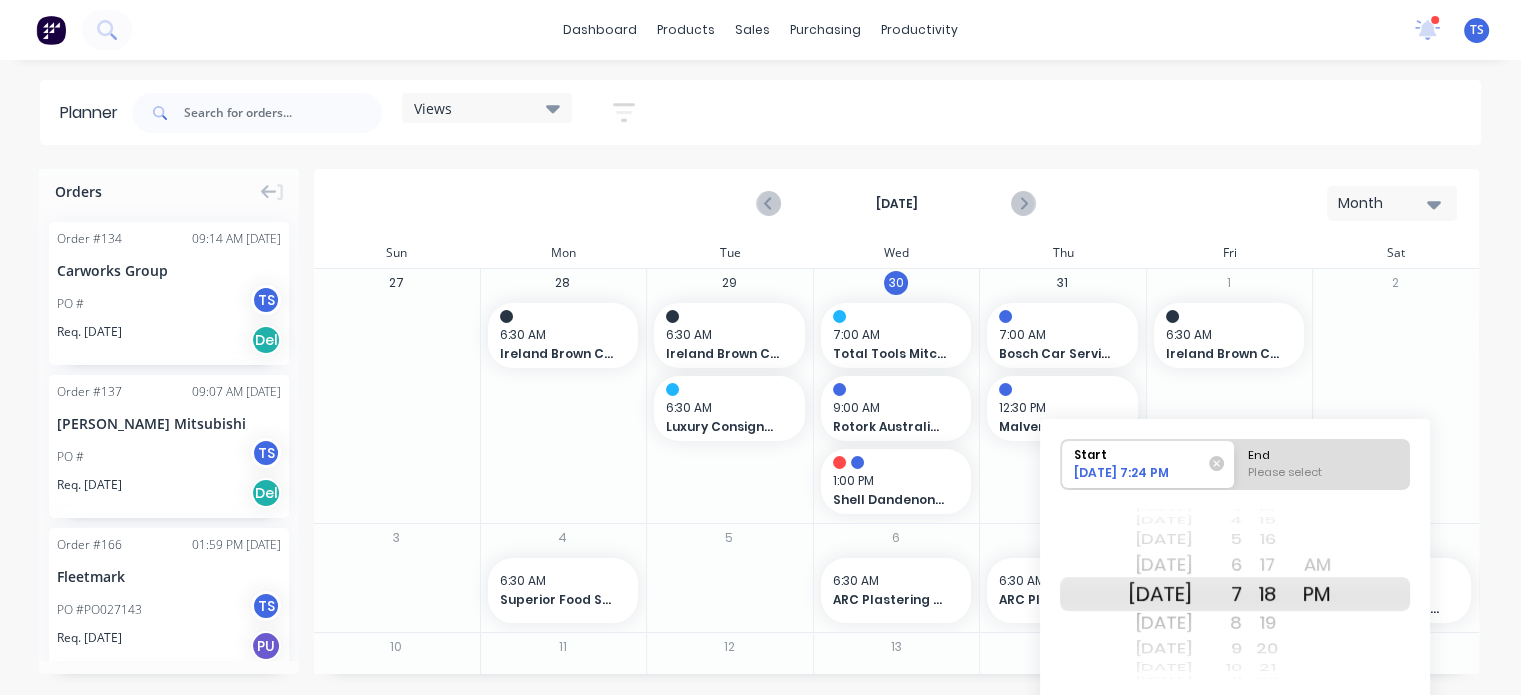 click on "dashboard products sales purchasing productivity dashboard products Product Catalogue Materials sales Sales Orders Customers Price Level Manager purchasing Purchase Orders Suppliers productivity Workflow Planner Delivery Scheduling Timesheets 1 new notifications Mark all as read Tayla  mentioned you in a message Kelly Mitsubishi Order  # 137 09:07am 30/07/25   Tayla  mentioned you in a message Lang Lang Tobacconist Order  # 57 01:41pm 24/07/25   Tayla  mentioned you in a message Kelly Mitsubishi Order  # 98 01:35pm 24/07/25   Tayla  mentioned you in a message Luxury Consignment Store - Brighton Order  # 143 12:29pm 24/07/25   Tayla  mentioned you in a message Luxury Consignment Store - Brighton Order  # 143 12:29pm 24/07/25   Tayla  mentioned you in a message Total Tools Epping Order  # 142 12:28pm 24/07/25   Tayla  mentioned you in a message Kelly Mitsubishi Order  # 137 12:27pm 24/07/25   Tayla  mentioned you in a message Malvern Automotive Repairs  Order  # 133 02:17pm 23/07/25   Tayla Kelly Mitsubishi #" at bounding box center [760, 347] 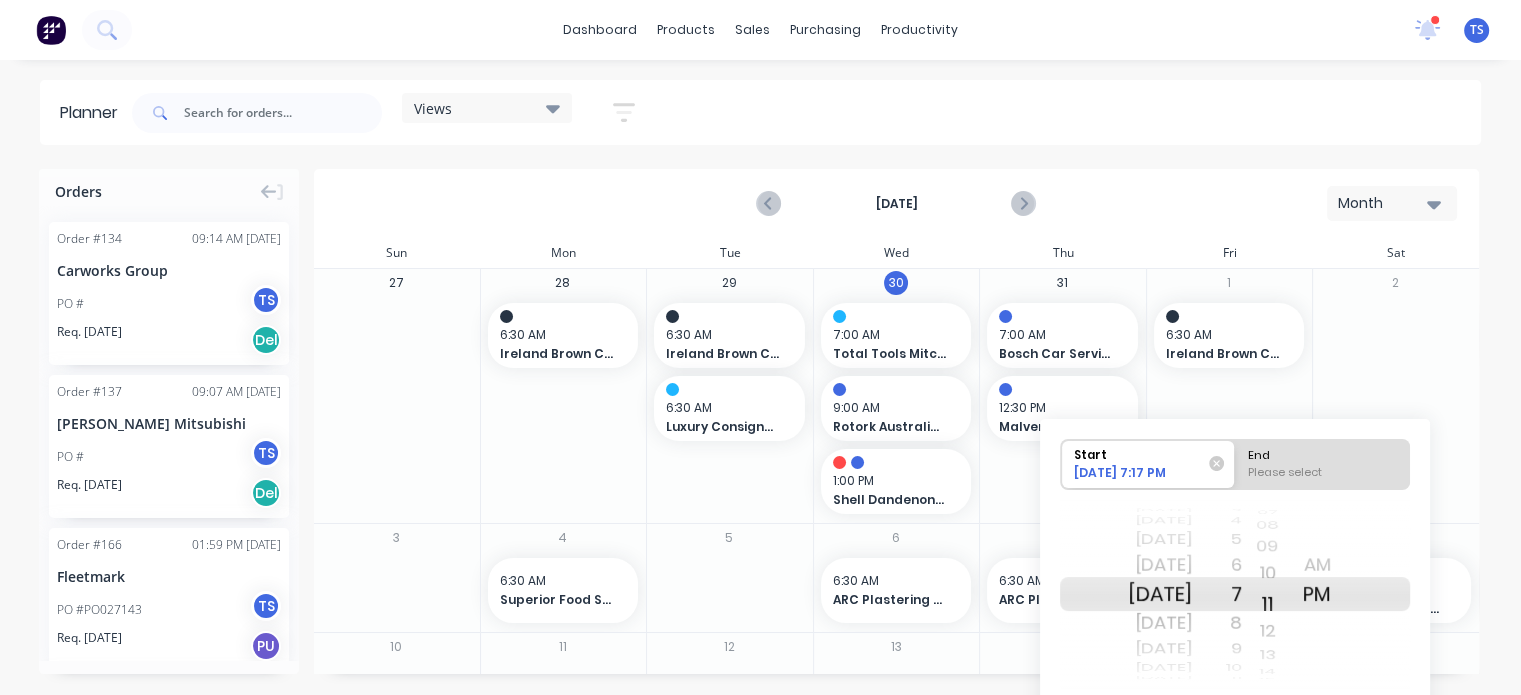 drag, startPoint x: 1296, startPoint y: 528, endPoint x: 1303, endPoint y: 742, distance: 214.11446 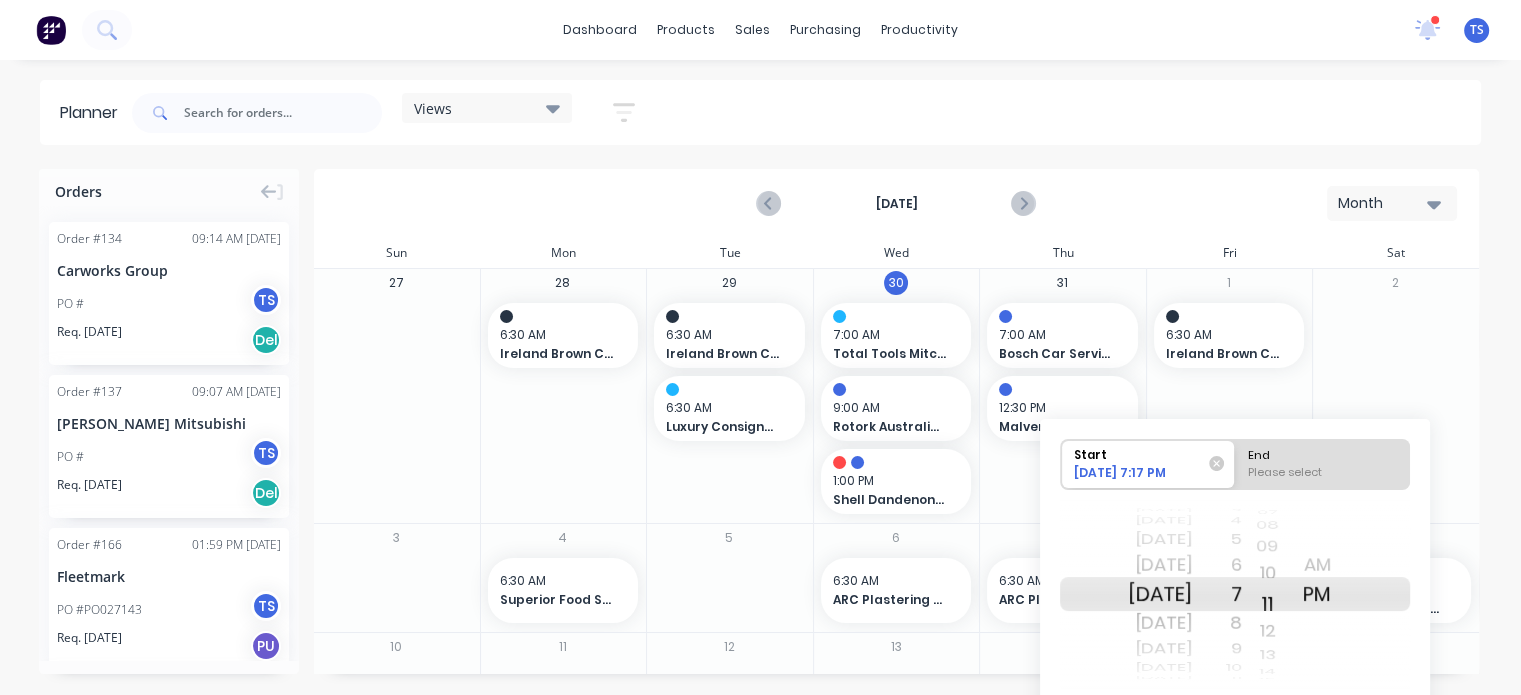 click on "dashboard products sales purchasing productivity dashboard products Product Catalogue Materials sales Sales Orders Customers Price Level Manager purchasing Purchase Orders Suppliers productivity Workflow Planner Delivery Scheduling Timesheets 1 new notifications Mark all as read Tayla  mentioned you in a message Kelly Mitsubishi Order  # 137 09:07am 30/07/25   Tayla  mentioned you in a message Lang Lang Tobacconist Order  # 57 01:41pm 24/07/25   Tayla  mentioned you in a message Kelly Mitsubishi Order  # 98 01:35pm 24/07/25   Tayla  mentioned you in a message Luxury Consignment Store - Brighton Order  # 143 12:29pm 24/07/25   Tayla  mentioned you in a message Luxury Consignment Store - Brighton Order  # 143 12:29pm 24/07/25   Tayla  mentioned you in a message Total Tools Epping Order  # 142 12:28pm 24/07/25   Tayla  mentioned you in a message Kelly Mitsubishi Order  # 137 12:27pm 24/07/25   Tayla  mentioned you in a message Malvern Automotive Repairs  Order  # 133 02:17pm 23/07/25   Tayla Kelly Mitsubishi #" at bounding box center (760, 347) 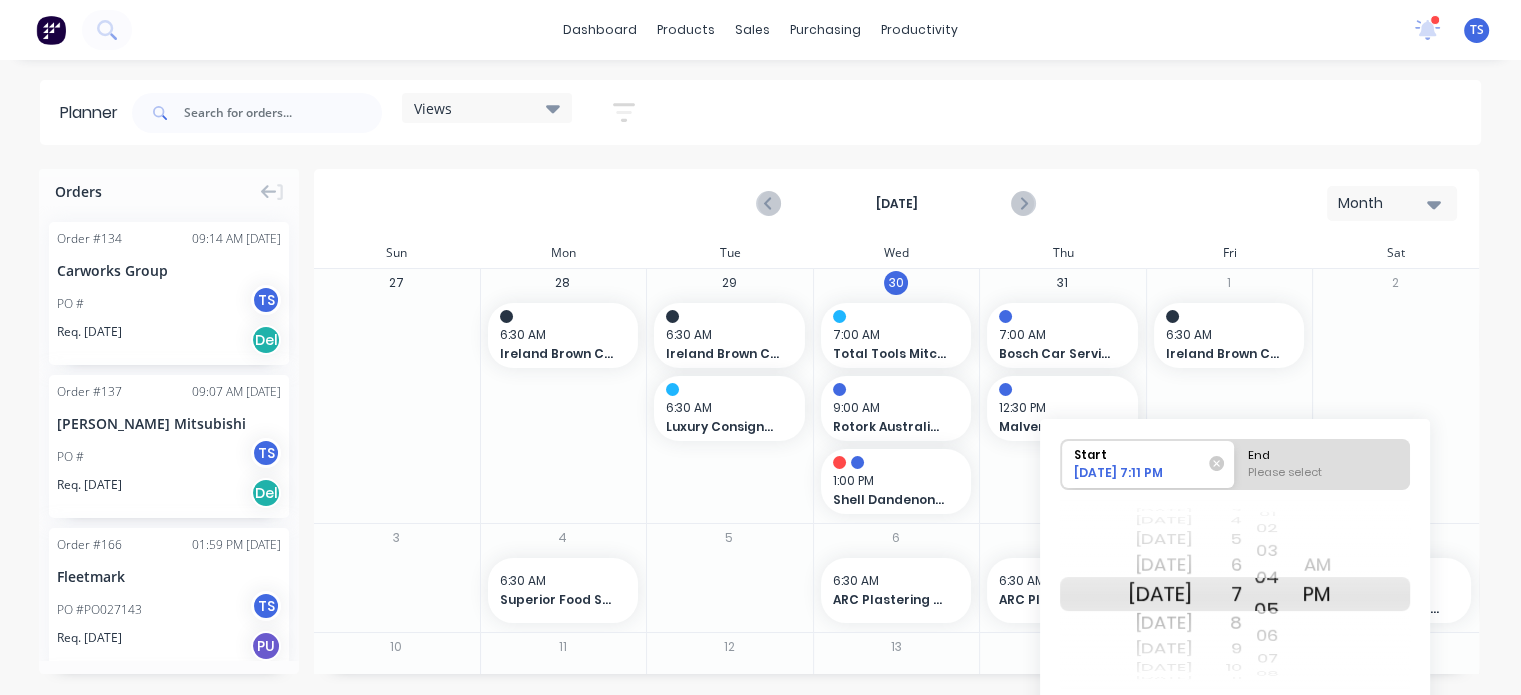 drag, startPoint x: 1296, startPoint y: 522, endPoint x: 1300, endPoint y: 742, distance: 220.03636 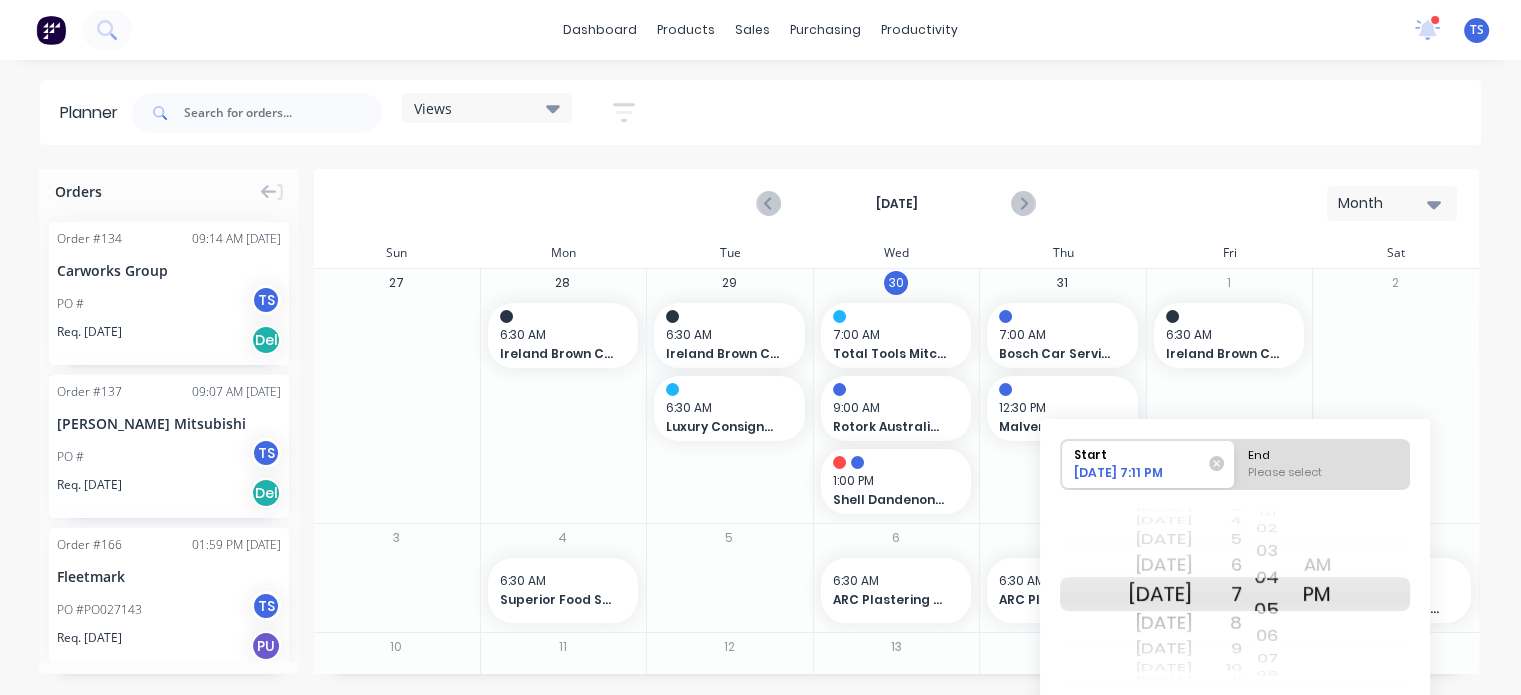 click on "dashboard products sales purchasing productivity dashboard products Product Catalogue Materials sales Sales Orders Customers Price Level Manager purchasing Purchase Orders Suppliers productivity Workflow Planner Delivery Scheduling Timesheets 1 new notifications Mark all as read Tayla  mentioned you in a message Kelly Mitsubishi Order  # 137 09:07am 30/07/25   Tayla  mentioned you in a message Lang Lang Tobacconist Order  # 57 01:41pm 24/07/25   Tayla  mentioned you in a message Kelly Mitsubishi Order  # 98 01:35pm 24/07/25   Tayla  mentioned you in a message Luxury Consignment Store - Brighton Order  # 143 12:29pm 24/07/25   Tayla  mentioned you in a message Luxury Consignment Store - Brighton Order  # 143 12:29pm 24/07/25   Tayla  mentioned you in a message Total Tools Epping Order  # 142 12:28pm 24/07/25   Tayla  mentioned you in a message Kelly Mitsubishi Order  # 137 12:27pm 24/07/25   Tayla  mentioned you in a message Malvern Automotive Repairs  Order  # 133 02:17pm 23/07/25   Tayla Kelly Mitsubishi #" at bounding box center (760, 347) 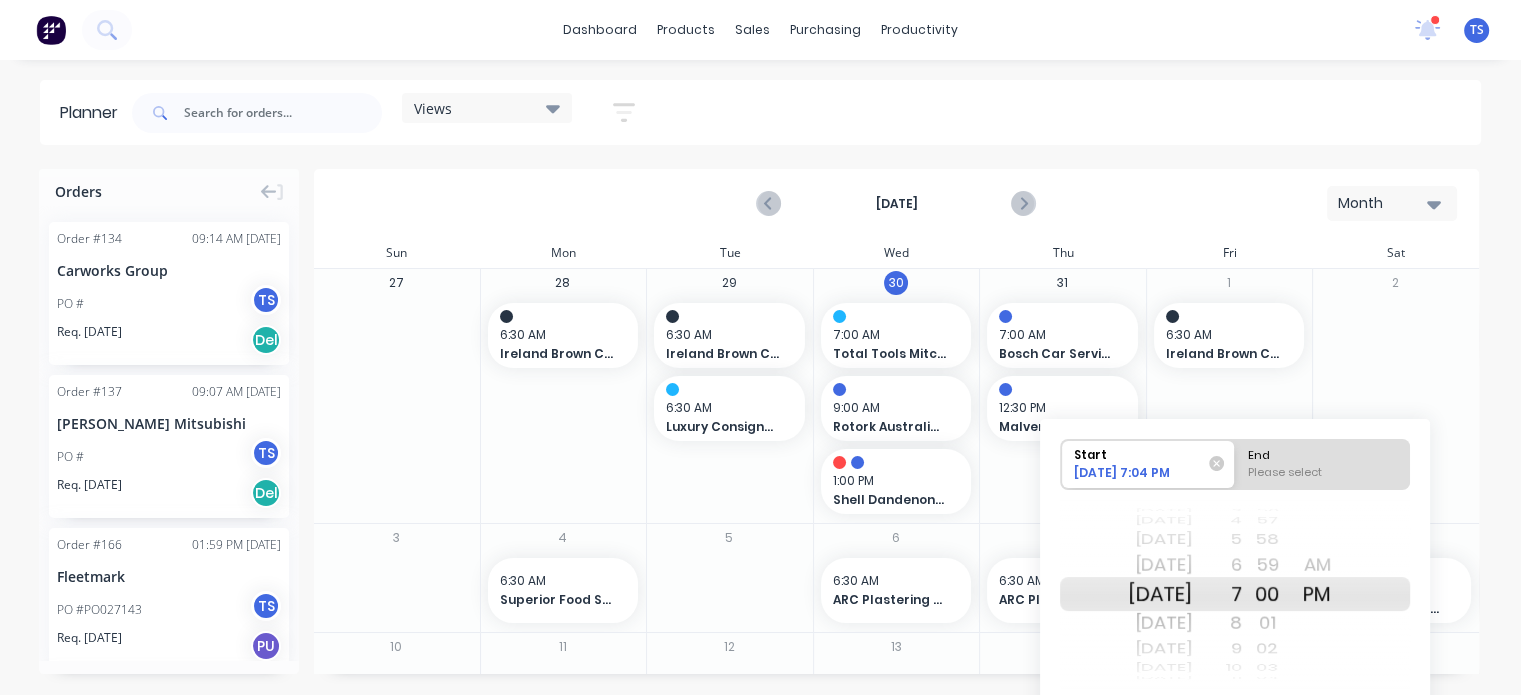 drag, startPoint x: 1296, startPoint y: 531, endPoint x: 1296, endPoint y: 671, distance: 140 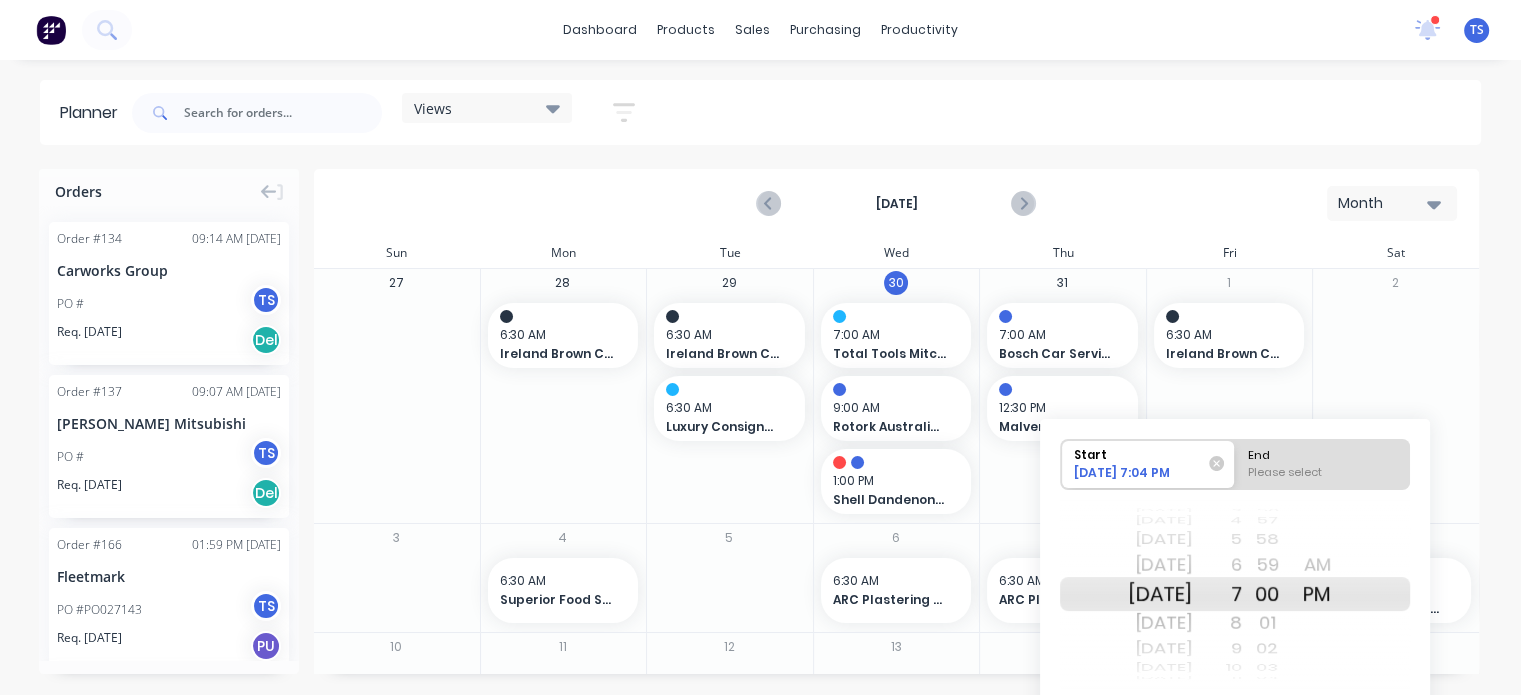 click on "51 52 53 54 55 56 57 58 59 00 01 02 03 04 05 06 07 08 09" at bounding box center (1267, 594) 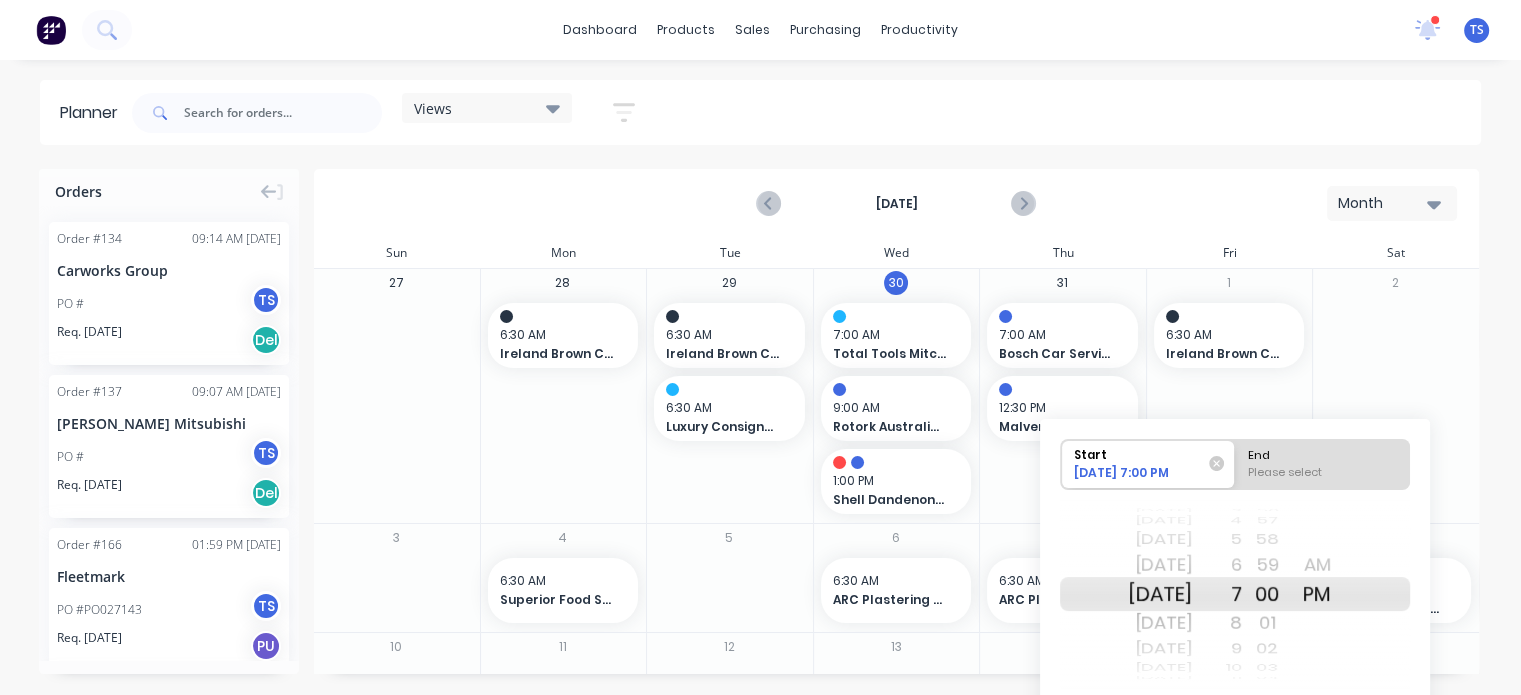 click on "AM" at bounding box center [1317, 565] 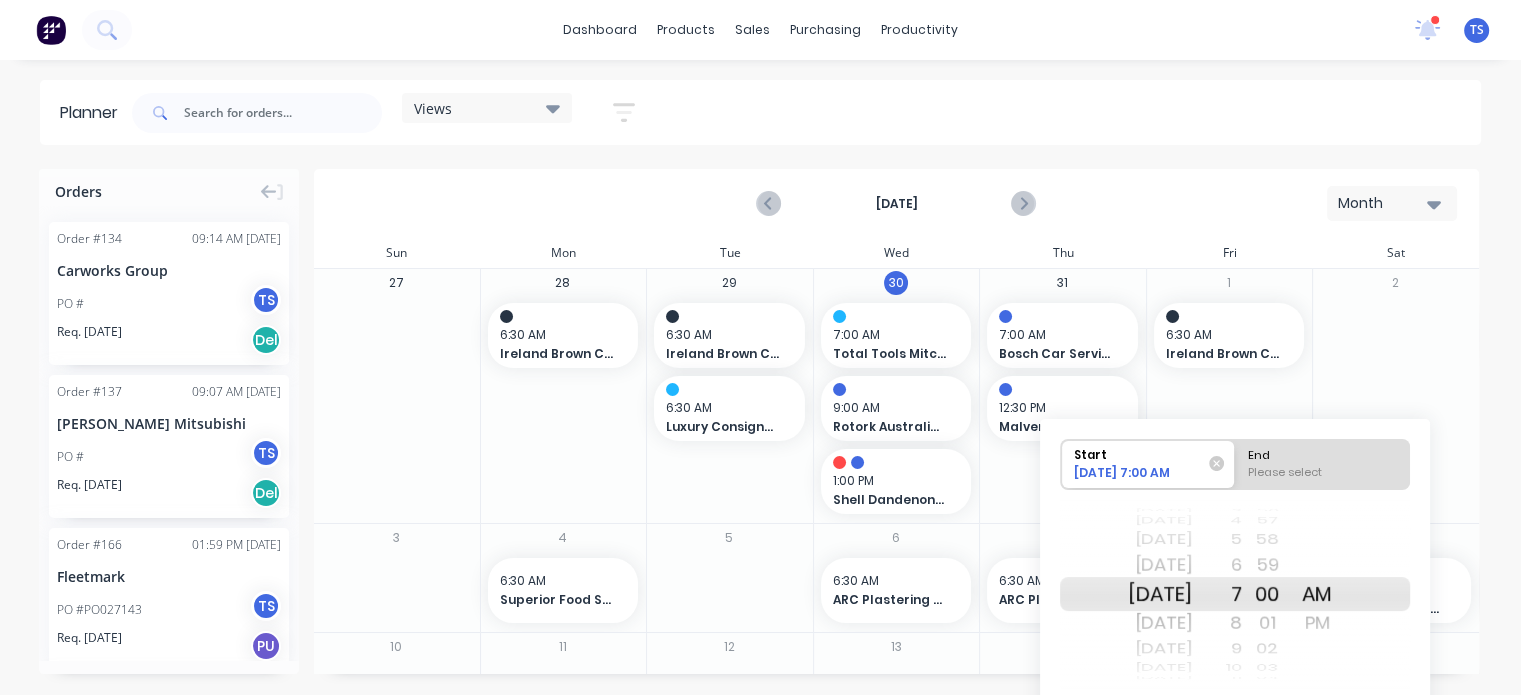 click on "Please select" at bounding box center [1322, 476] 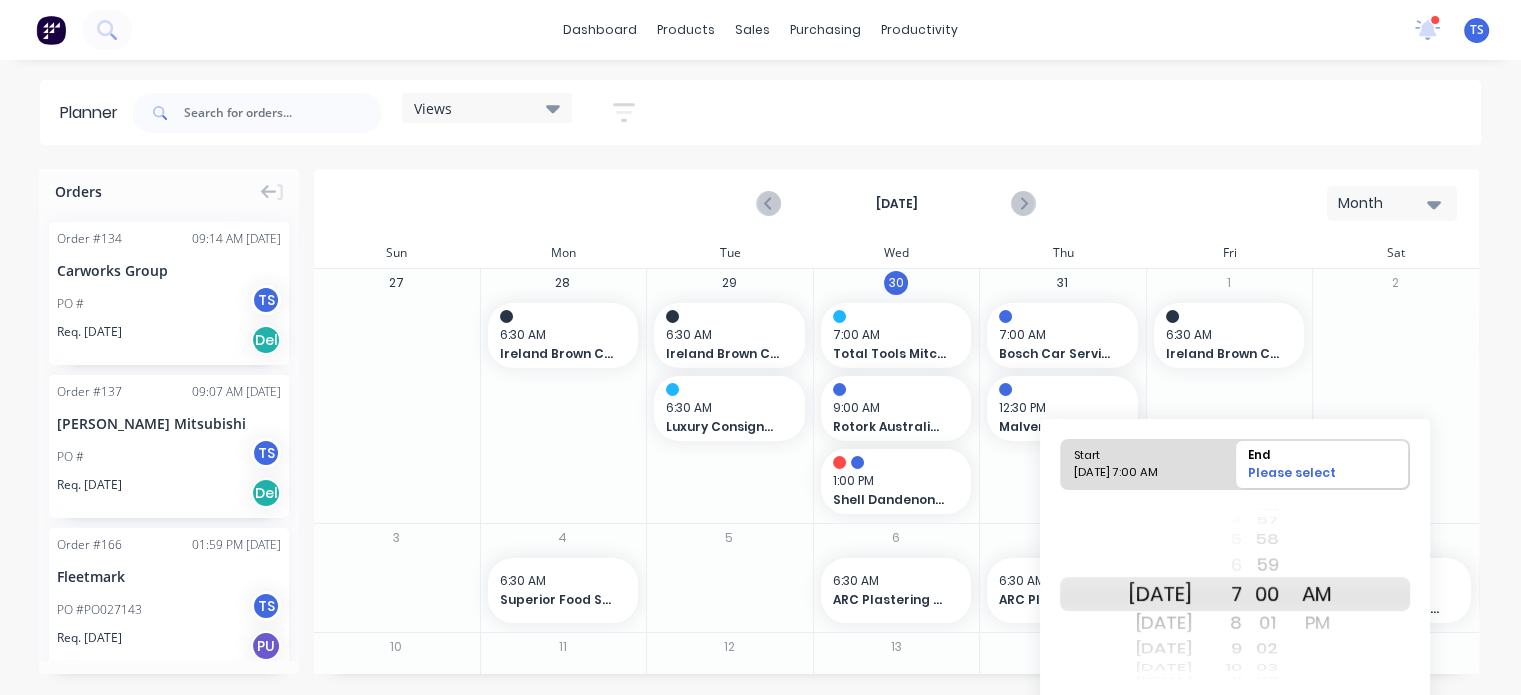 click on "8" at bounding box center [1217, 623] 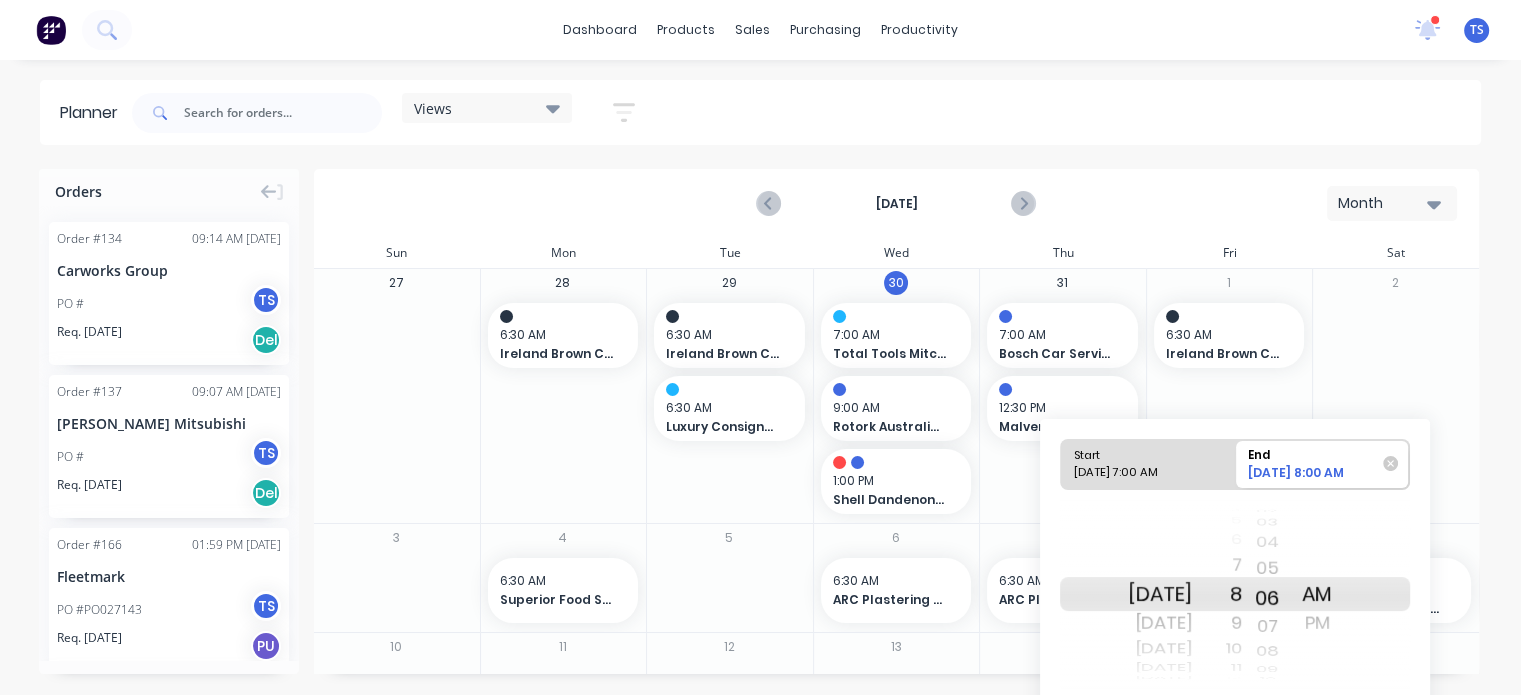 drag, startPoint x: 1295, startPoint y: 643, endPoint x: 1302, endPoint y: 443, distance: 200.12247 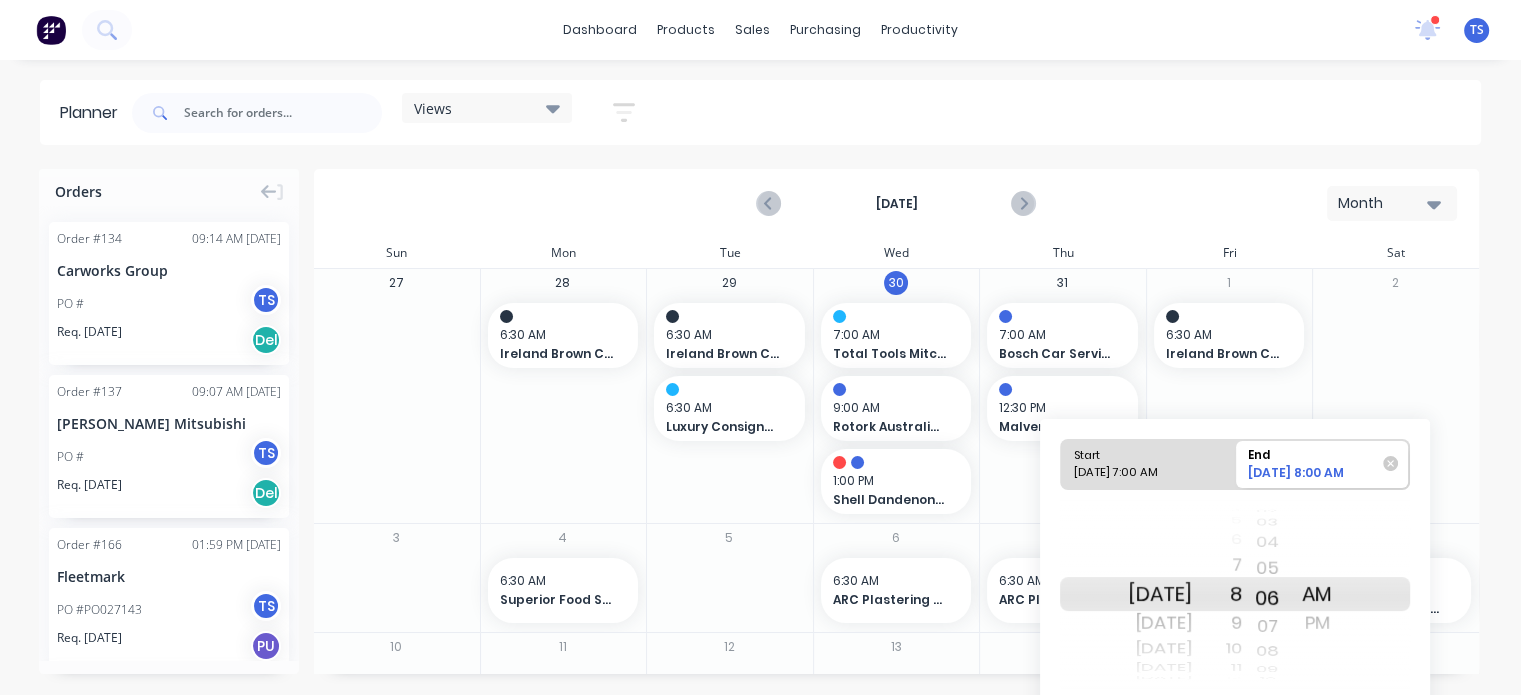 click on "Start 07/31/2025 7:00 AM End 07/31/2025 8:00 AM Thu Jul 31 Fri Aug 1 Sat Aug 2 Sun Aug 3 Mon Aug 4 Tue Aug 5 Wed Aug 6 Thu Aug 7 Fri Aug 8 Sat Aug 9 Sun Aug 10 Mon Aug 11 Tue Aug 12 Wed Aug 13 Thu Aug 14 Fri Aug 15 Sat Aug 16 Sun Aug 17 Mon Aug 18 Tue Aug 19 Wed Aug 20 Thu Aug 21 Fri Aug 22 Sat Aug 23 Sun Aug 24 Mon Aug 25 Tue Aug 26 Wed Aug 27 Thu Aug 28 Fri Aug 29 Sat Aug 30 Sun Aug 31 Mon Sep 1 Tue Sep 2 Wed Sep 3 Thu Sep 4 Fri Sep 5 Sat Sep 6 Sun Sep 7 Mon Sep 8 Tue Sep 9 Thu Jul 31 Fri Aug 1 Sat Aug 2 Sun Aug 3 Mon Aug 4 Tue Aug 5 Wed Aug 6 Thu Aug 7 Fri Aug 8 Sat Aug 9 4 5 6 7 8 9 10 11 12 1 2 3 4 5 6 7 8 9 10 11 12 1 2 3 4 5 6 7 8 9 10 11 12 1 2 3 4 5 6 7 8 9 10 11 12 1 2 3 4 5 6 7 8 9 10 11 12 1 2 3 4 5 6 7 8 9 10 11 12 1 2 3 4 5 6 7 8 9 10 11 12 11 12 1 2 3 4 5 6 7 8 9 10 11 12 1 2 3 4 5 26 27 28 29 30 31 32 33 34 35 36 37 38 39 40 41 42 43 44 45 46 47 48 49 50 51 52 53 54 55 56 57 58 59 00 01 02 03 04 05 06 07 08 09 10 11 12 13 14 15 16 17 18 19 20 21 22 23 24 25 26 27 28 29 30 31 32 33 34 35 36 37" at bounding box center (1235, 563) 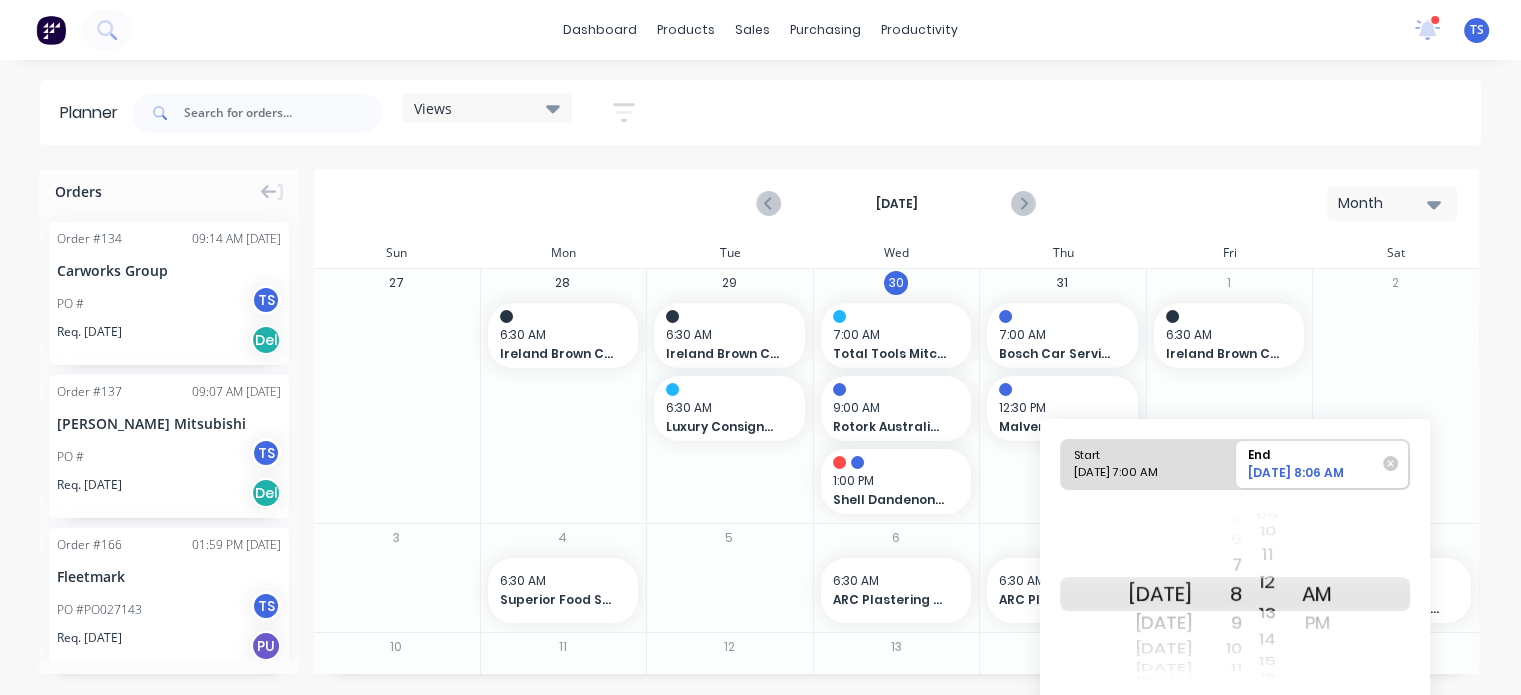 drag, startPoint x: 1293, startPoint y: 606, endPoint x: 1323, endPoint y: 389, distance: 219.06392 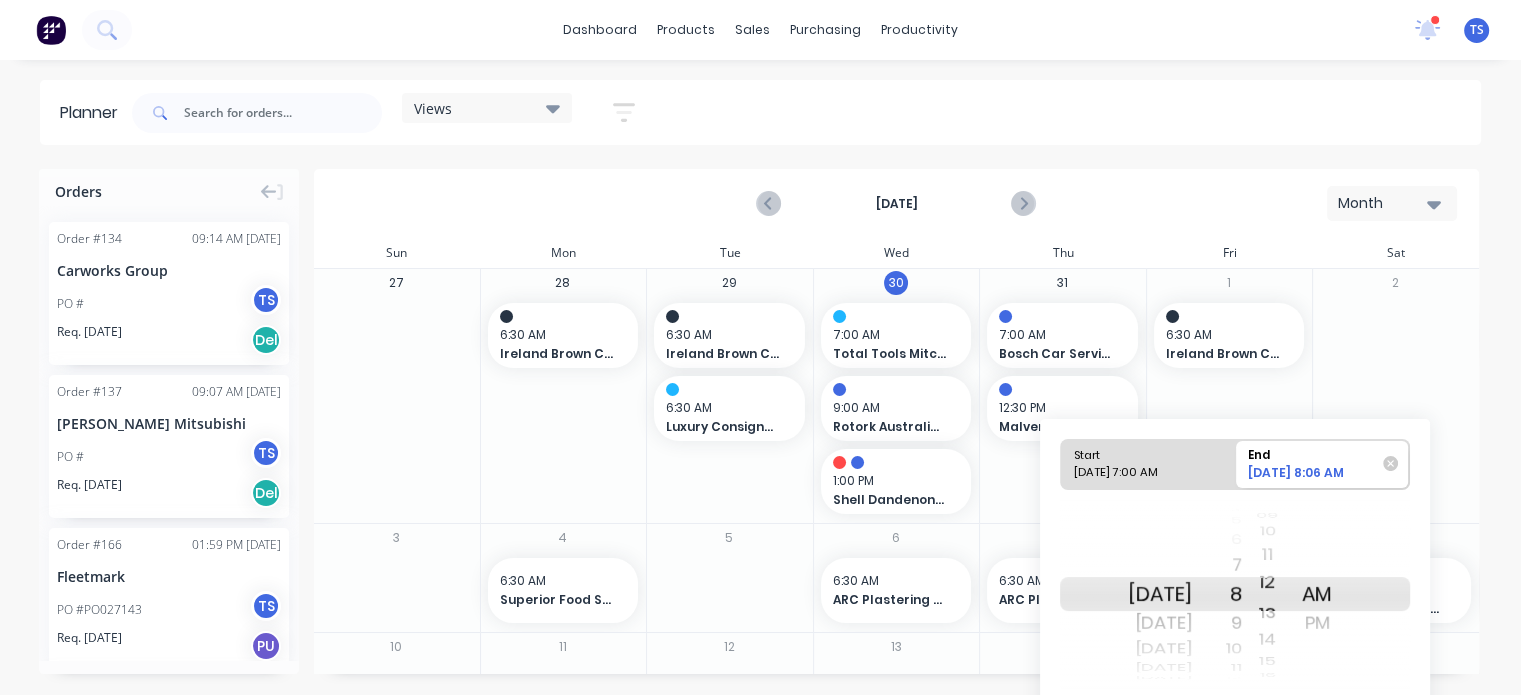 click on "Orders Order # 134 09:14 AM 30/07/25 Carworks Group PO # TS Req.   21/07/25   Del Order # 137 09:07 AM 30/07/25 Kelly Mitsubishi PO # TS Req.   22/07/25   Del Order # 166 01:59 PM 29/07/25 Fleetmark PO #PO027143 TS Req.   29/07/25   PU Order # 165 11:18 AM 29/07/25 Bob Jowett Factory PO # TS Req.   29/07/25   Del Interstate Install Service Request Urgent Order # 98 09:27 AM 29/07/25 Kelly Mitsubishi PO # TS Req.   14/07/25   I Order # 158 08:05 AM 29/07/25 Ireland Brown Constructions Pty Ltd PO # BM Req.   28/07/25   I Service Request Order # 161 03:18 PM 28/07/25 Total Tools Mitcham PO # TS Req.   28/07/25   I Ongoing Job Order # 96 02:21 PM 28/07/25 H Troon Pty Ltd PO #24055924 BM Req.   14/07/25   I Install Order # 123 10:42 AM 28/07/25 Bosch Car Service - Glen Iris Auto Services PO # TS Req.   17/07/25   I Order # 147 10:27 AM 28/07/25 4 Dimensions Building Contractors PO #511720 BM Req.   24/07/25   I Install Urgent Order # 63 04:31 PM 25/07/25 Shell Dandenong South PO # TS Req.   07/07/25   I Order # TS" at bounding box center [760, 431] 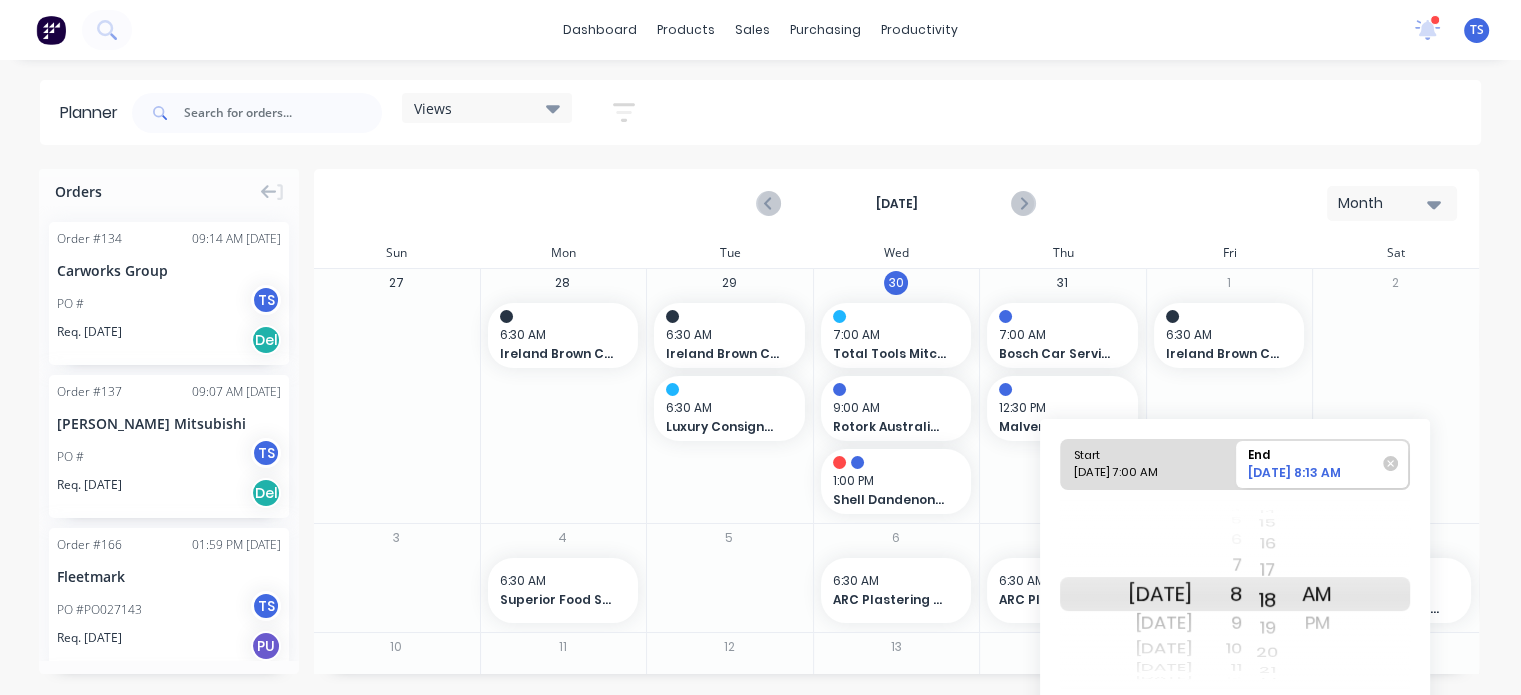 drag, startPoint x: 1293, startPoint y: 649, endPoint x: 1304, endPoint y: 436, distance: 213.28384 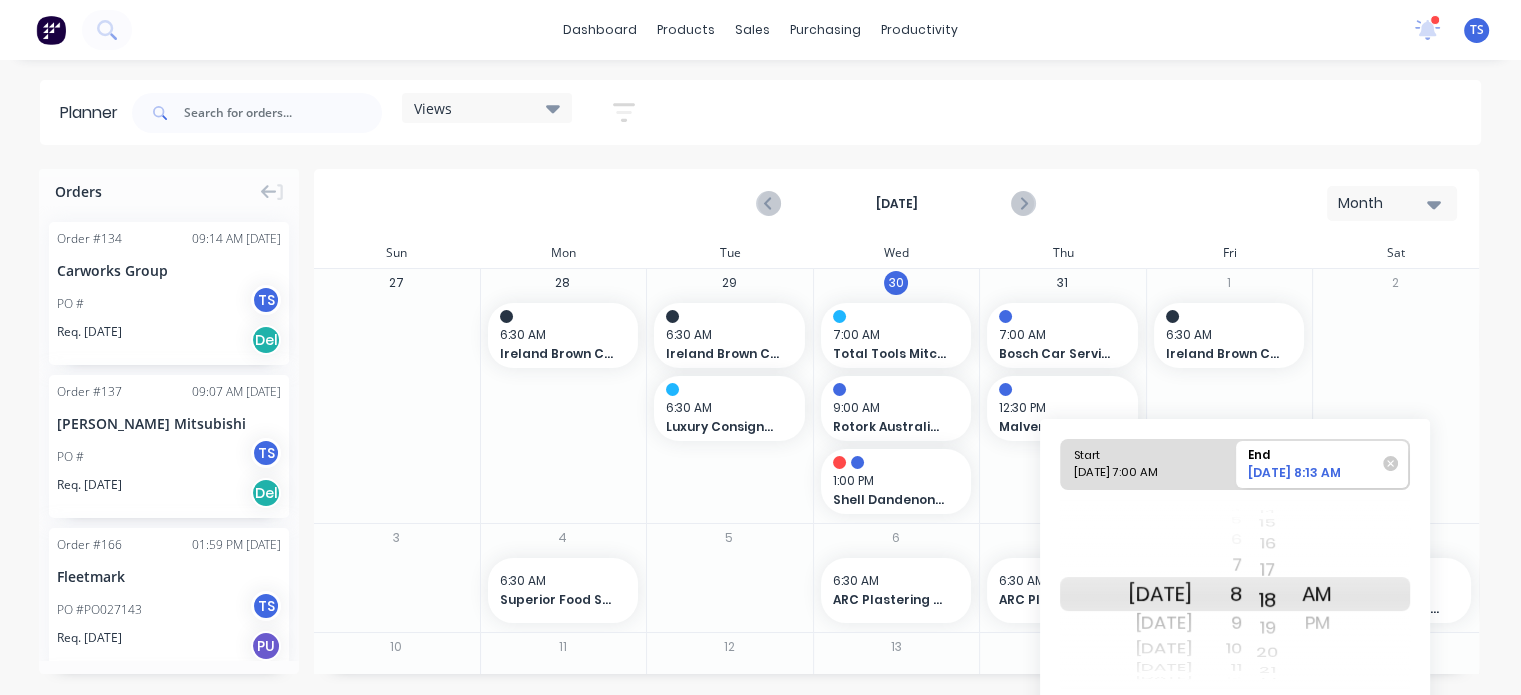 click on "Start 07/31/2025 7:00 AM End 07/31/2025 8:13 AM Thu Jul 31 Fri Aug 1 Sat Aug 2 Sun Aug 3 Mon Aug 4 Tue Aug 5 Wed Aug 6 Thu Aug 7 Fri Aug 8 Sat Aug 9 Sun Aug 10 Mon Aug 11 Tue Aug 12 Wed Aug 13 Thu Aug 14 Fri Aug 15 Sat Aug 16 Sun Aug 17 Mon Aug 18 Tue Aug 19 Wed Aug 20 Thu Aug 21 Fri Aug 22 Sat Aug 23 Sun Aug 24 Mon Aug 25 Tue Aug 26 Wed Aug 27 Thu Aug 28 Fri Aug 29 Sat Aug 30 Sun Aug 31 Mon Sep 1 Tue Sep 2 Wed Sep 3 Thu Sep 4 Fri Sep 5 Sat Sep 6 Sun Sep 7 Mon Sep 8 Tue Sep 9 Thu Jul 31 Fri Aug 1 Sat Aug 2 Sun Aug 3 Mon Aug 4 Tue Aug 5 Wed Aug 6 Thu Aug 7 Fri Aug 8 Sat Aug 9 4 5 6 7 8 9 10 11 12 1 2 3 4 5 6 7 8 9 10 11 12 1 2 3 4 5 6 7 8 9 10 11 12 1 2 3 4 5 6 7 8 9 10 11 12 1 2 3 4 5 6 7 8 9 10 11 12 1 2 3 4 5 6 7 8 9 10 11 12 1 2 3 4 5 6 7 8 9 10 11 12 11 12 1 2 3 4 5 6 7 8 9 10 11 12 1 2 3 4 5 38 39 40 41 42 43 44 45 46 47 48 49 50 51 52 53 54 55 56 57 58 59 00 01 02 03 04 05 06 07 08 09 10 11 12 13 14 15 16 17 18 19 20 21 22 23 24 25 26 27 28 29 30 31 32 33 34 35 36 37 38 39 40 41 42 43 44 45 46 47 48 49" at bounding box center (1235, 588) 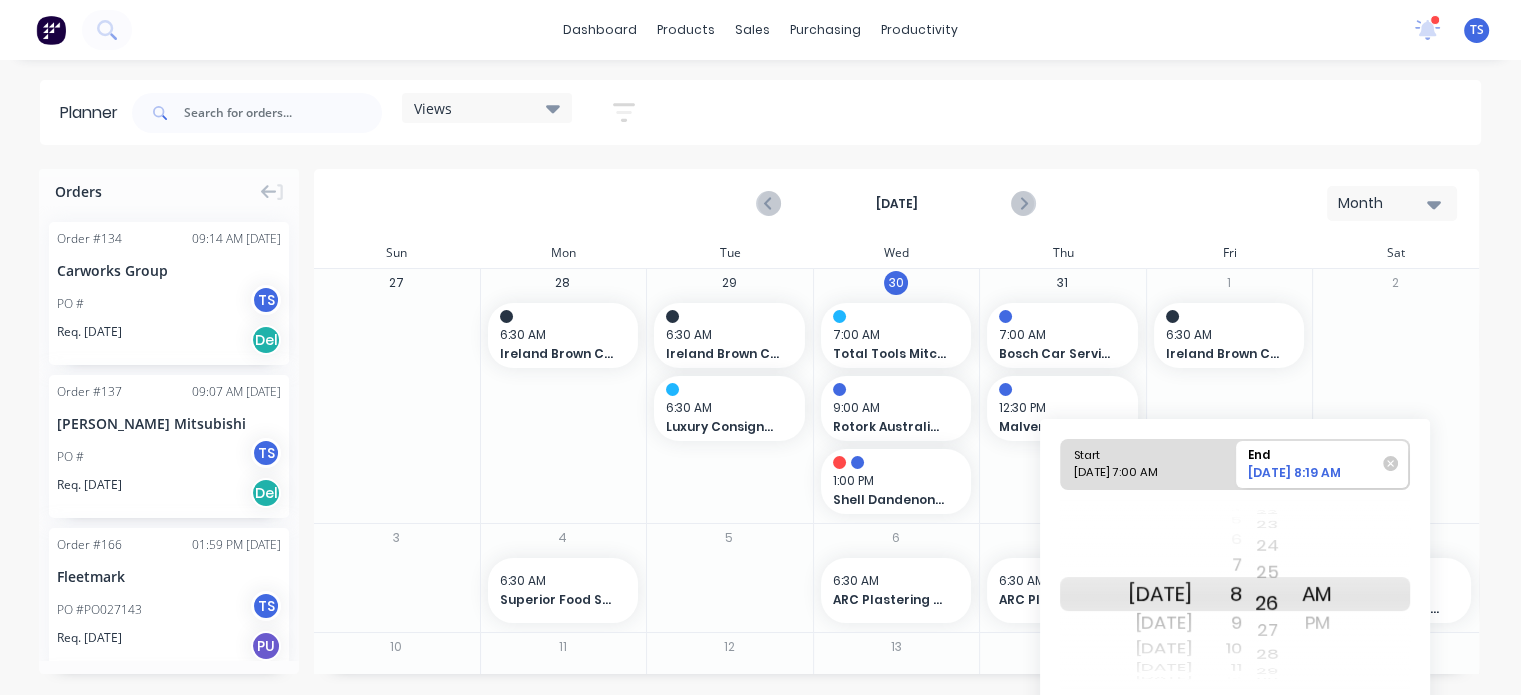 drag, startPoint x: 1286, startPoint y: 649, endPoint x: 1292, endPoint y: 419, distance: 230.07825 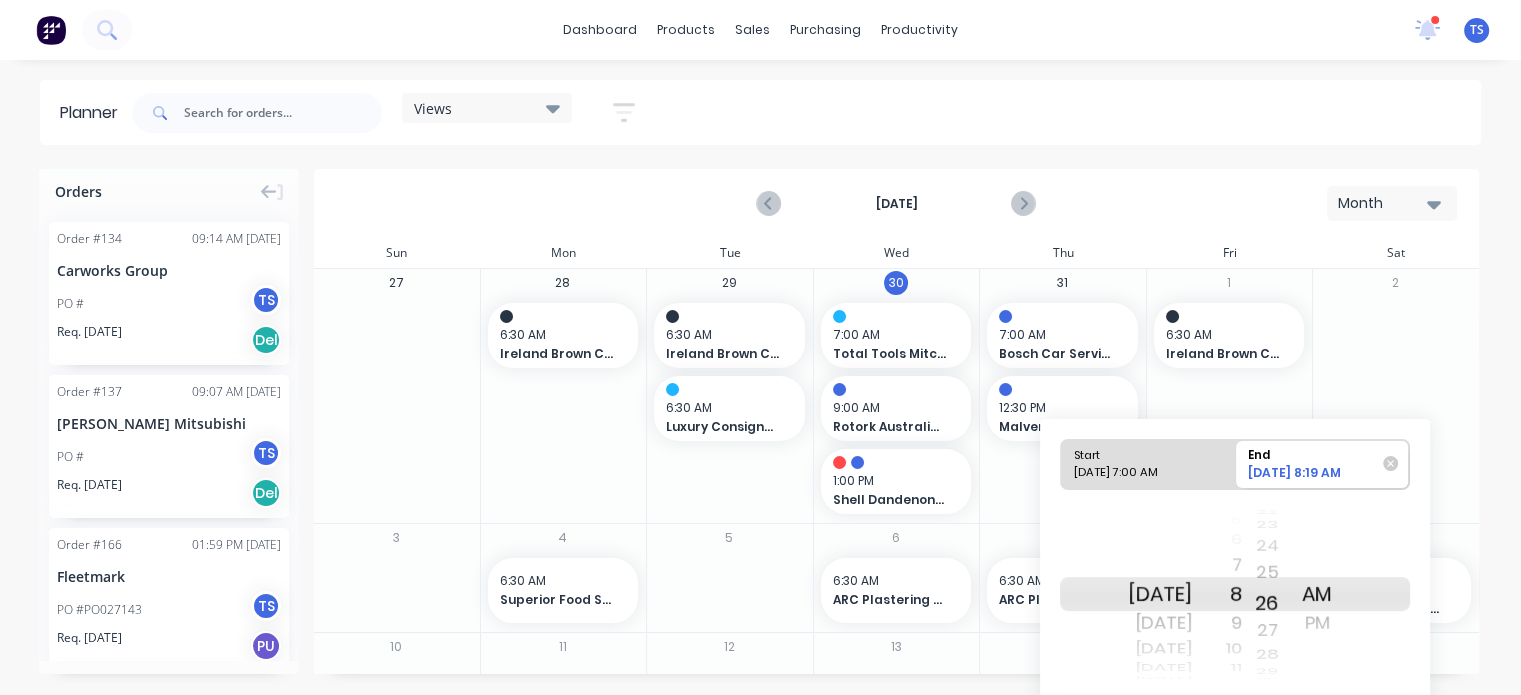 click on "Start 07/31/2025 7:00 AM End 07/31/2025 8:19 AM Thu Jul 31 Fri Aug 1 Sat Aug 2 Sun Aug 3 Mon Aug 4 Tue Aug 5 Wed Aug 6 Thu Aug 7 Fri Aug 8 Sat Aug 9 Sun Aug 10 Mon Aug 11 Tue Aug 12 Wed Aug 13 Thu Aug 14 Fri Aug 15 Sat Aug 16 Sun Aug 17 Mon Aug 18 Tue Aug 19 Wed Aug 20 Thu Aug 21 Fri Aug 22 Sat Aug 23 Sun Aug 24 Mon Aug 25 Tue Aug 26 Wed Aug 27 Thu Aug 28 Fri Aug 29 Sat Aug 30 Sun Aug 31 Mon Sep 1 Tue Sep 2 Wed Sep 3 Thu Sep 4 Fri Sep 5 Sat Sep 6 Sun Sep 7 Mon Sep 8 Tue Sep 9 Thu Jul 31 Fri Aug 1 Sat Aug 2 Sun Aug 3 Mon Aug 4 Tue Aug 5 Wed Aug 6 Thu Aug 7 Fri Aug 8 Sat Aug 9 4 5 6 7 8 9 10 11 12 1 2 3 4 5 6 7 8 9 10 11 12 1 2 3 4 5 6 7 8 9 10 11 12 1 2 3 4 5 6 7 8 9 10 11 12 1 2 3 4 5 6 7 8 9 10 11 12 1 2 3 4 5 6 7 8 9 10 11 12 1 2 3 4 5 6 7 8 9 10 11 12 11 12 1 2 3 4 5 6 7 8 9 10 11 12 1 2 3 4 5 46 47 48 49 50 51 52 53 54 55 56 57 58 59 00 01 02 03 04 05 06 07 08 09 10 11 12 13 14 15 16 17 18 19 20 21 22 23 24 25 26 27 28 29 30 31 32 33 34 35 36 37 38 39 40 41 42 43 44 45 46 47 48 49 50 51 52 53 54 55 56 57" at bounding box center [1235, 588] 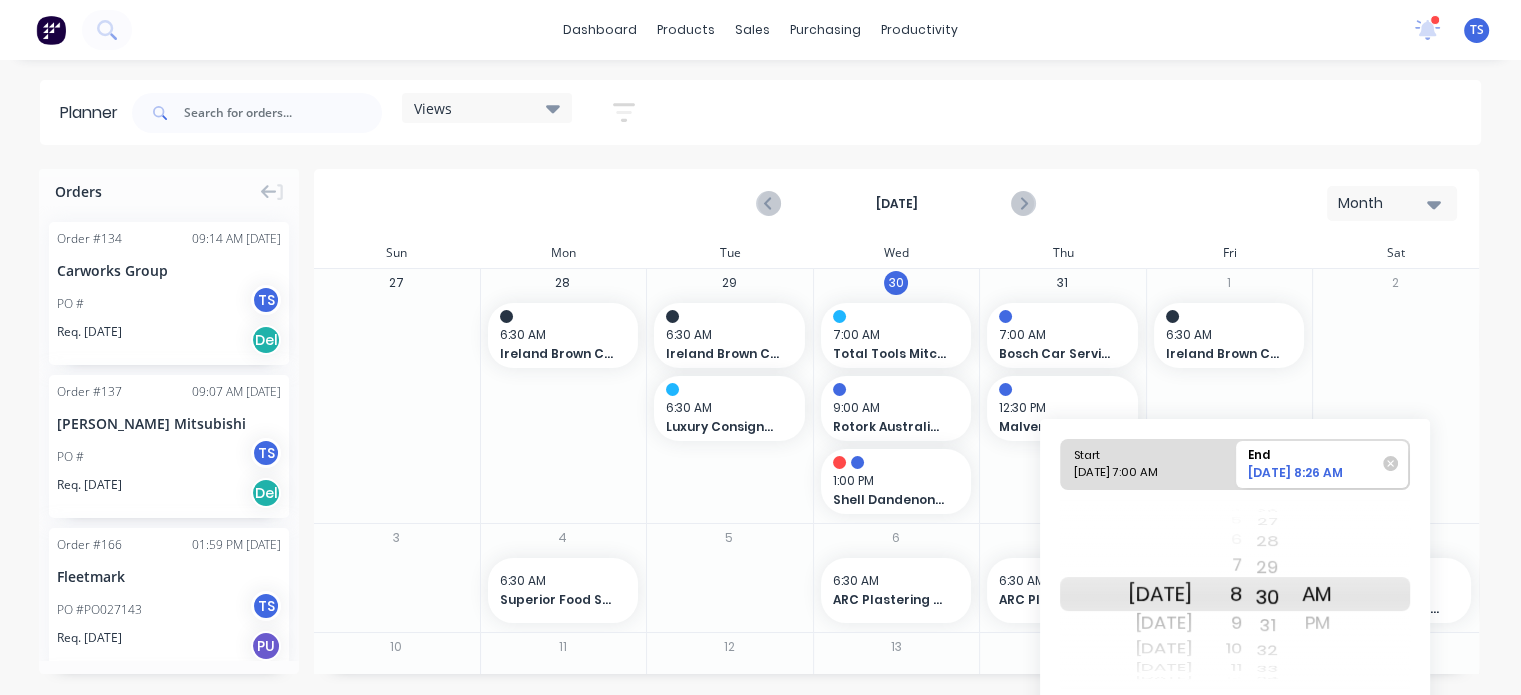 drag, startPoint x: 1295, startPoint y: 623, endPoint x: 1297, endPoint y: 491, distance: 132.01515 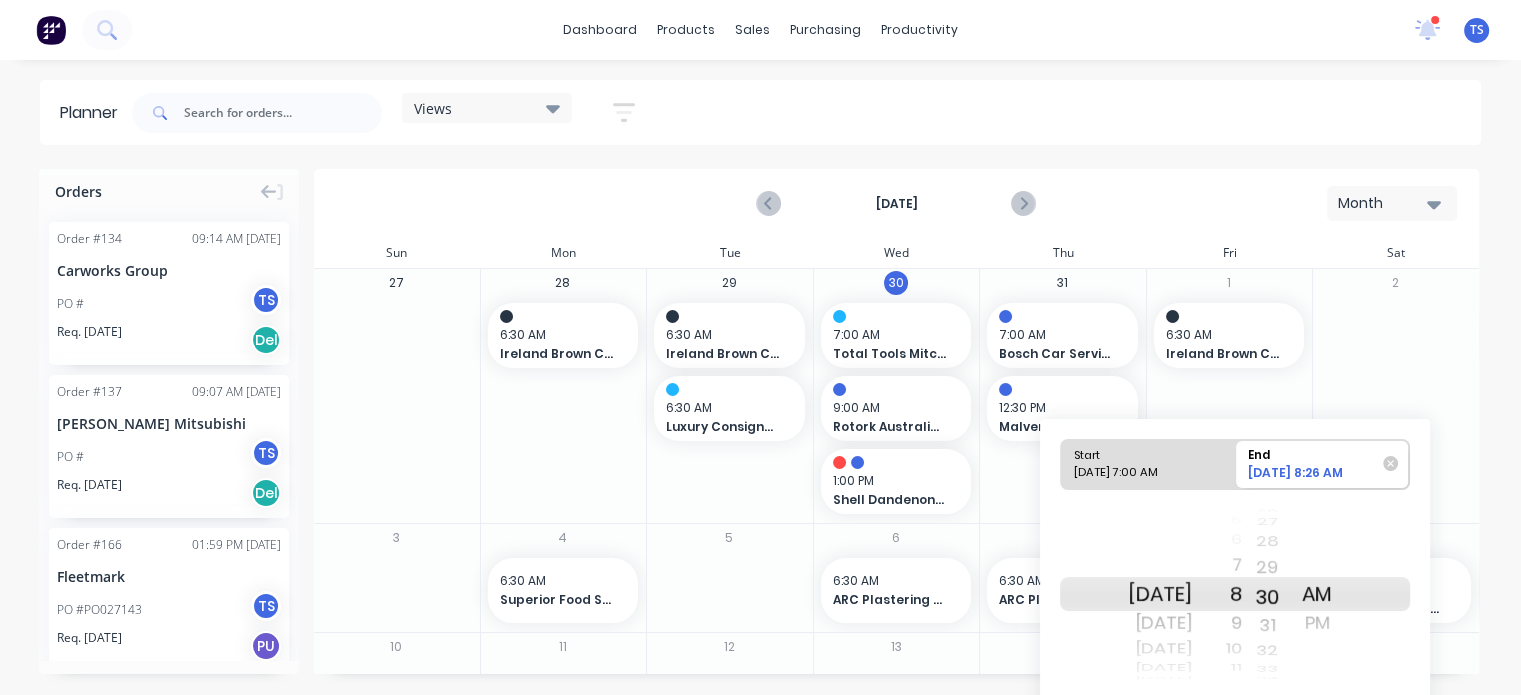 click on "Start 07/31/2025 7:00 AM End 07/31/2025 8:26 AM Thu Jul 31 Fri Aug 1 Sat Aug 2 Sun Aug 3 Mon Aug 4 Tue Aug 5 Wed Aug 6 Thu Aug 7 Fri Aug 8 Sat Aug 9 Sun Aug 10 Mon Aug 11 Tue Aug 12 Wed Aug 13 Thu Aug 14 Fri Aug 15 Sat Aug 16 Sun Aug 17 Mon Aug 18 Tue Aug 19 Wed Aug 20 Thu Aug 21 Fri Aug 22 Sat Aug 23 Sun Aug 24 Mon Aug 25 Tue Aug 26 Wed Aug 27 Thu Aug 28 Fri Aug 29 Sat Aug 30 Sun Aug 31 Mon Sep 1 Tue Sep 2 Wed Sep 3 Thu Sep 4 Fri Sep 5 Sat Sep 6 Sun Sep 7 Mon Sep 8 Tue Sep 9 Thu Jul 31 Fri Aug 1 Sat Aug 2 Sun Aug 3 Mon Aug 4 Tue Aug 5 Wed Aug 6 Thu Aug 7 Fri Aug 8 Sat Aug 9 4 5 6 7 8 9 10 11 12 1 2 3 4 5 6 7 8 9 10 11 12 1 2 3 4 5 6 7 8 9 10 11 12 1 2 3 4 5 6 7 8 9 10 11 12 1 2 3 4 5 6 7 8 9 10 11 12 1 2 3 4 5 6 7 8 9 10 11 12 1 2 3 4 5 6 7 8 9 10 11 12 11 12 1 2 3 4 5 6 7 8 9 10 11 12 1 2 3 4 5 50 51 52 53 54 55 56 57 58 59 00 01 02 03 04 05 06 07 08 09 10 11 12 13 14 15 16 17 18 19 20 21 22 23 24 25 26 27 28 29 30 31 32 33 34 35 36 37 38 39 40 41 42 43 44 45 46 47 48 49 50 51 52 53 54 55 56 57 58 59 00 01" at bounding box center [1235, 563] 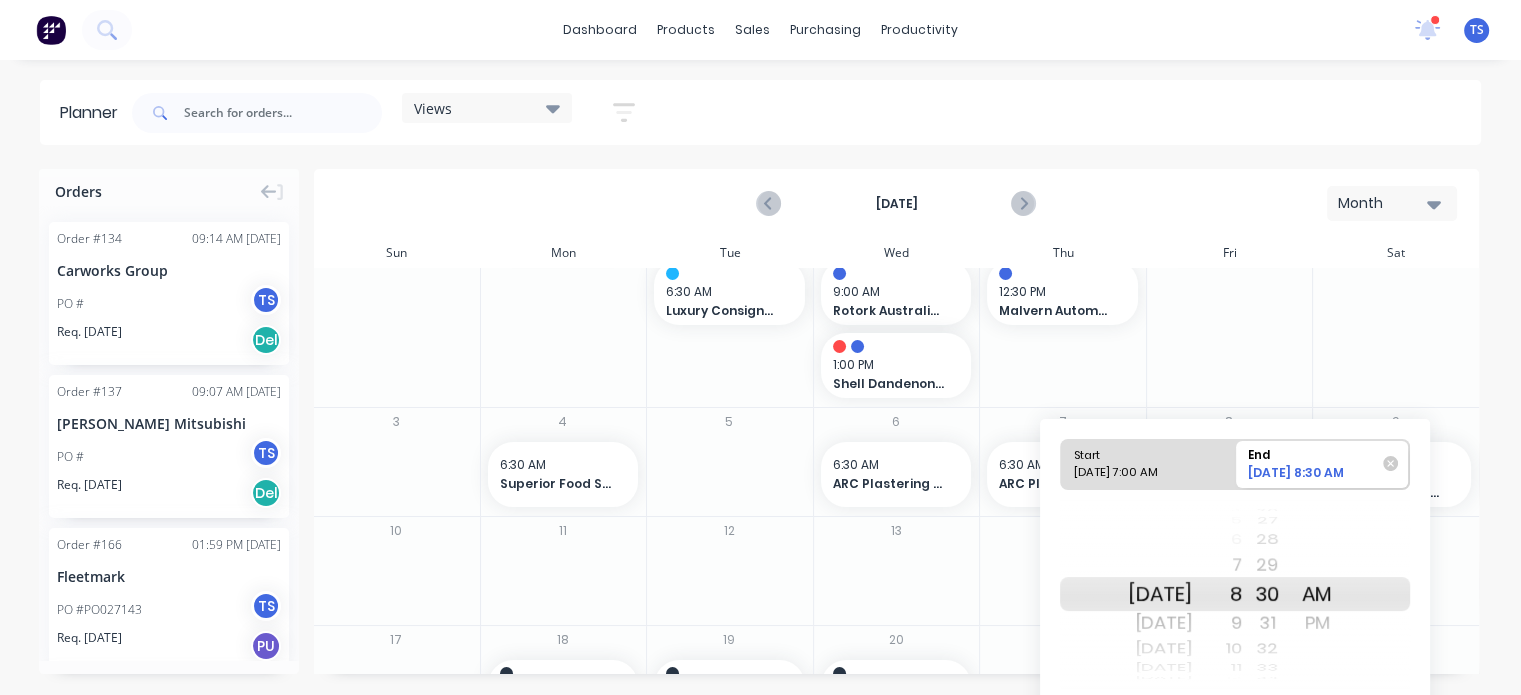 scroll, scrollTop: 115, scrollLeft: 0, axis: vertical 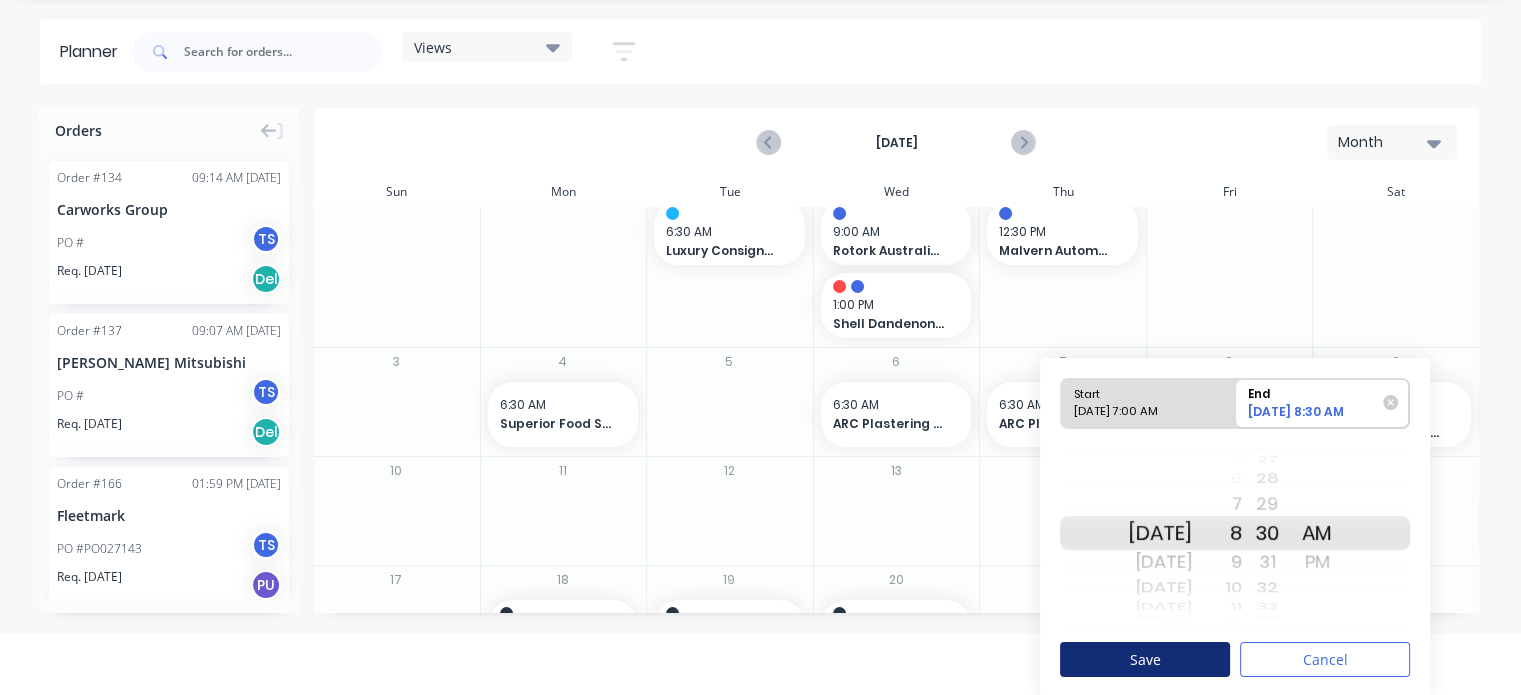 click on "Save" at bounding box center (1145, 659) 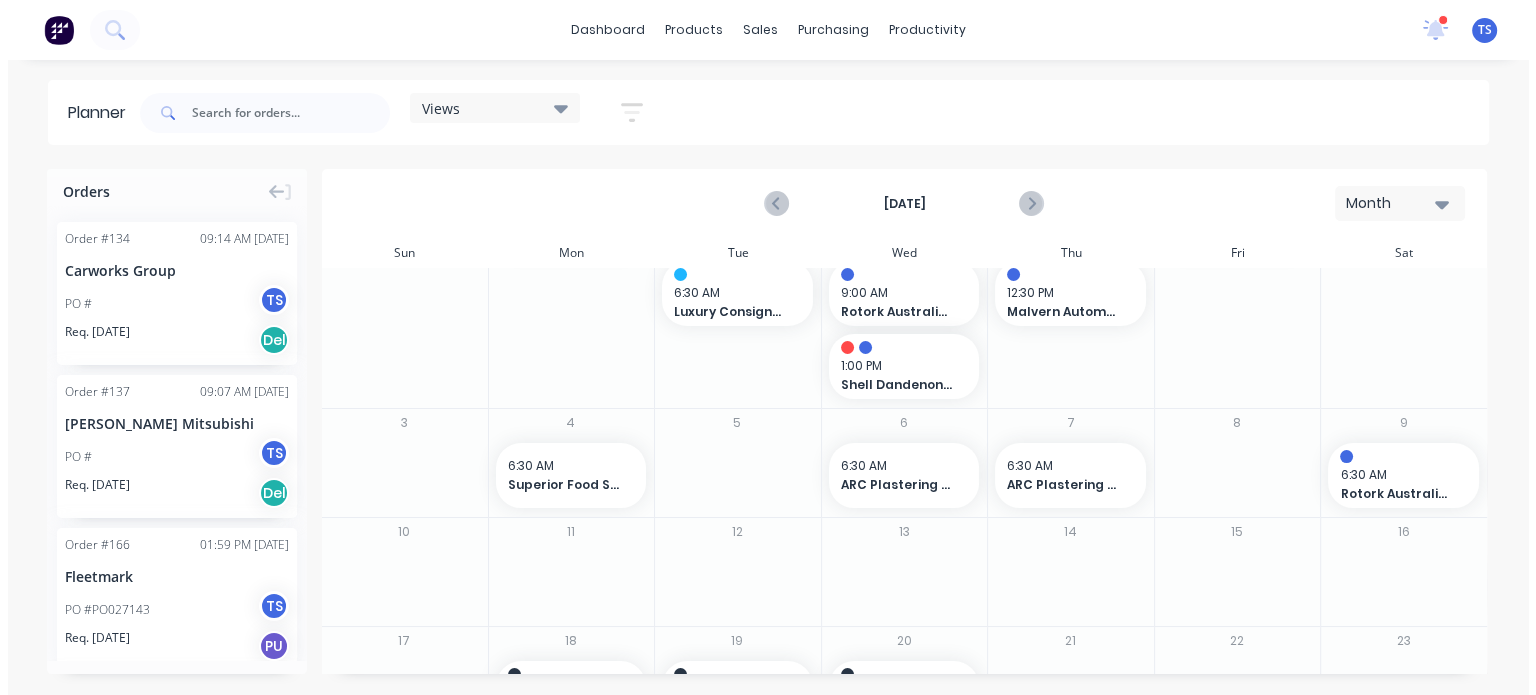 scroll, scrollTop: 0, scrollLeft: 0, axis: both 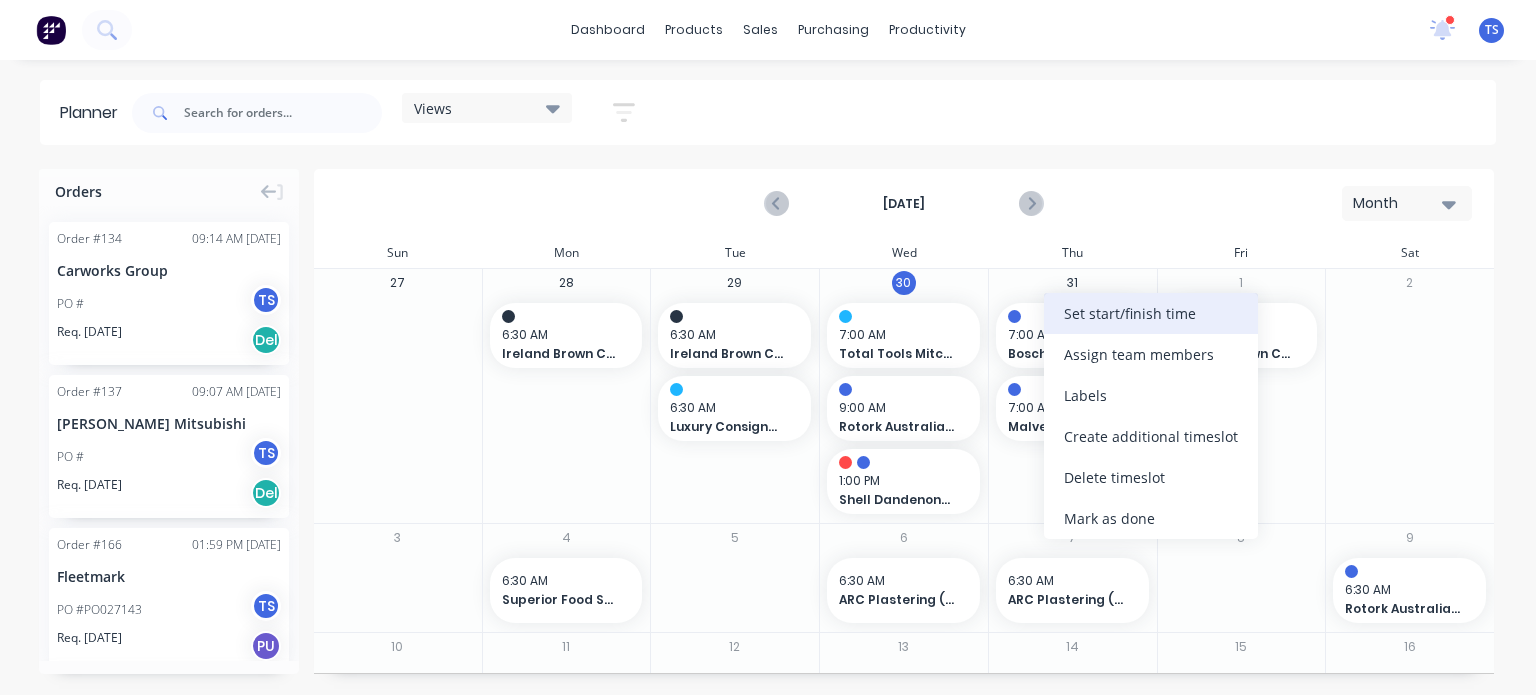 click on "Set start/finish time" at bounding box center (1151, 313) 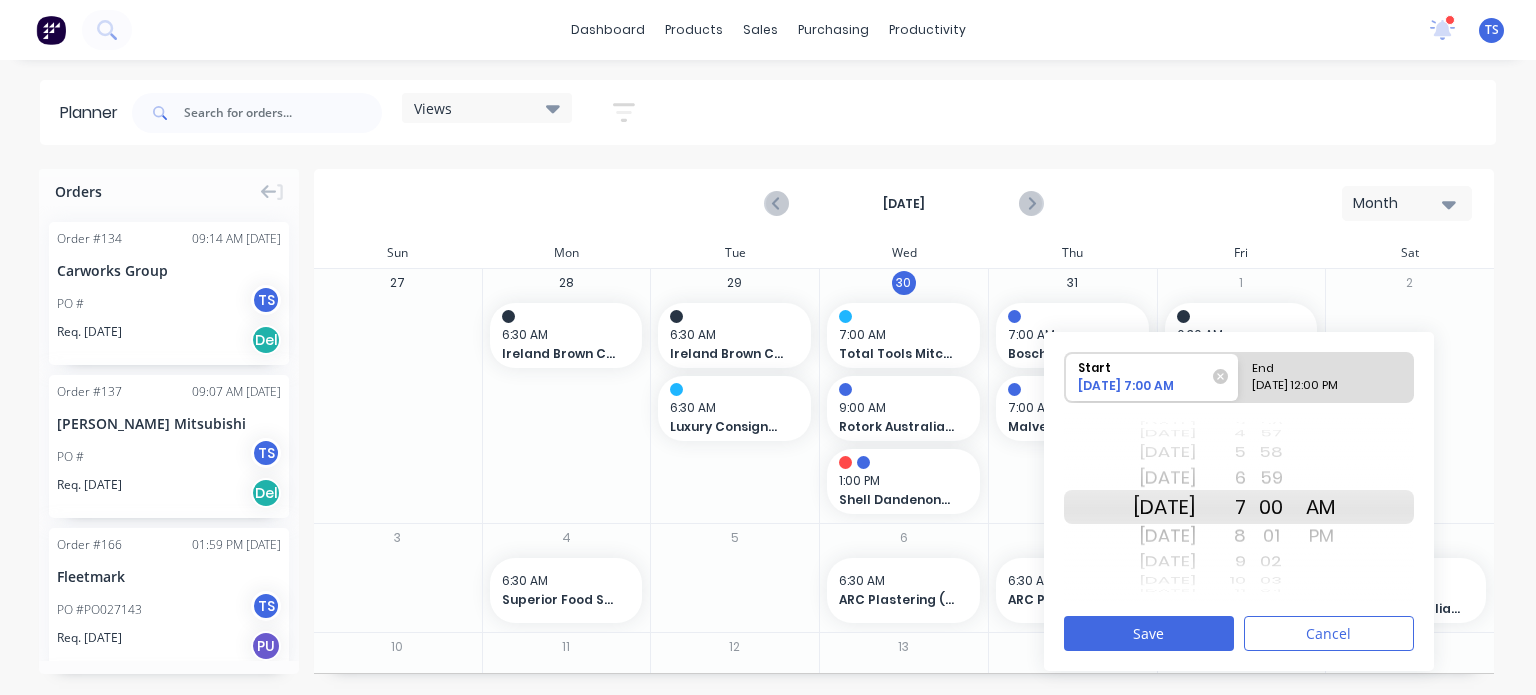 click on "10" at bounding box center (1221, 580) 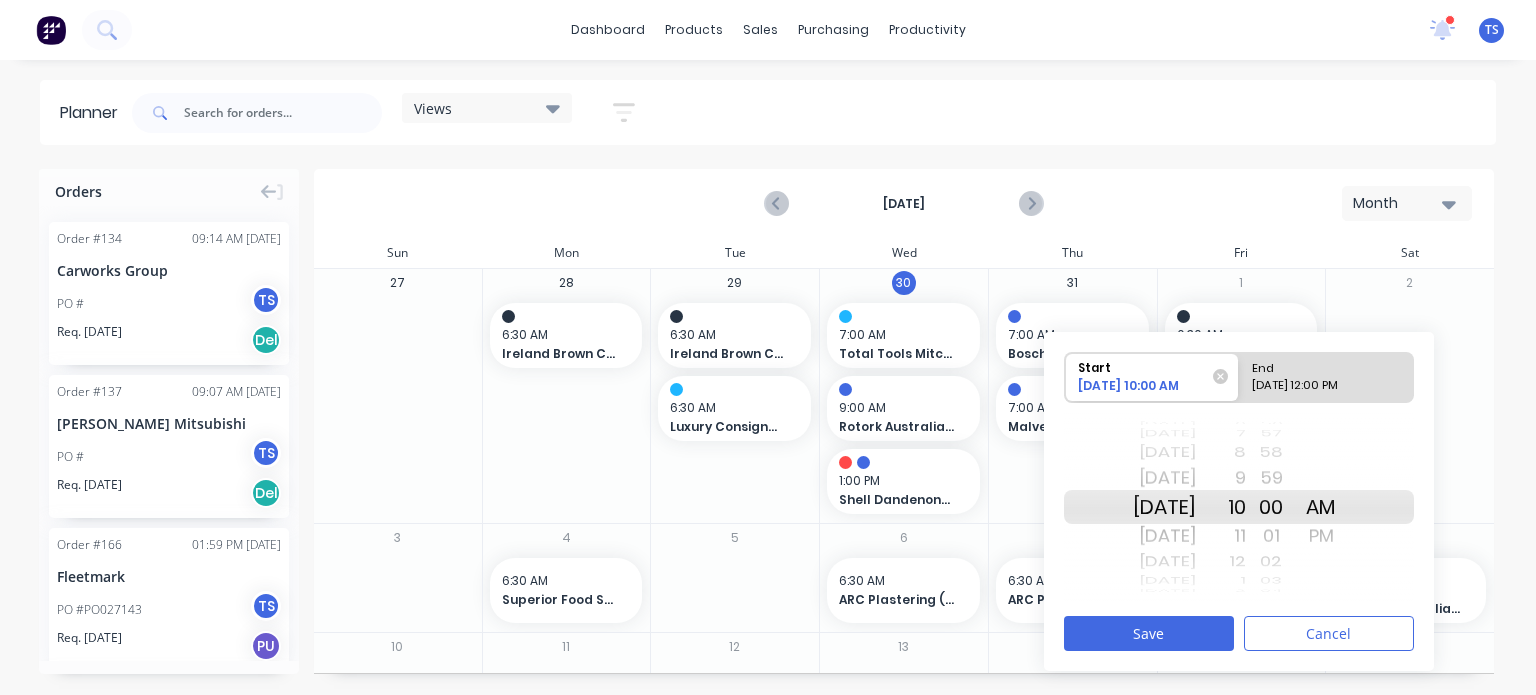 click on "11" at bounding box center (1221, 536) 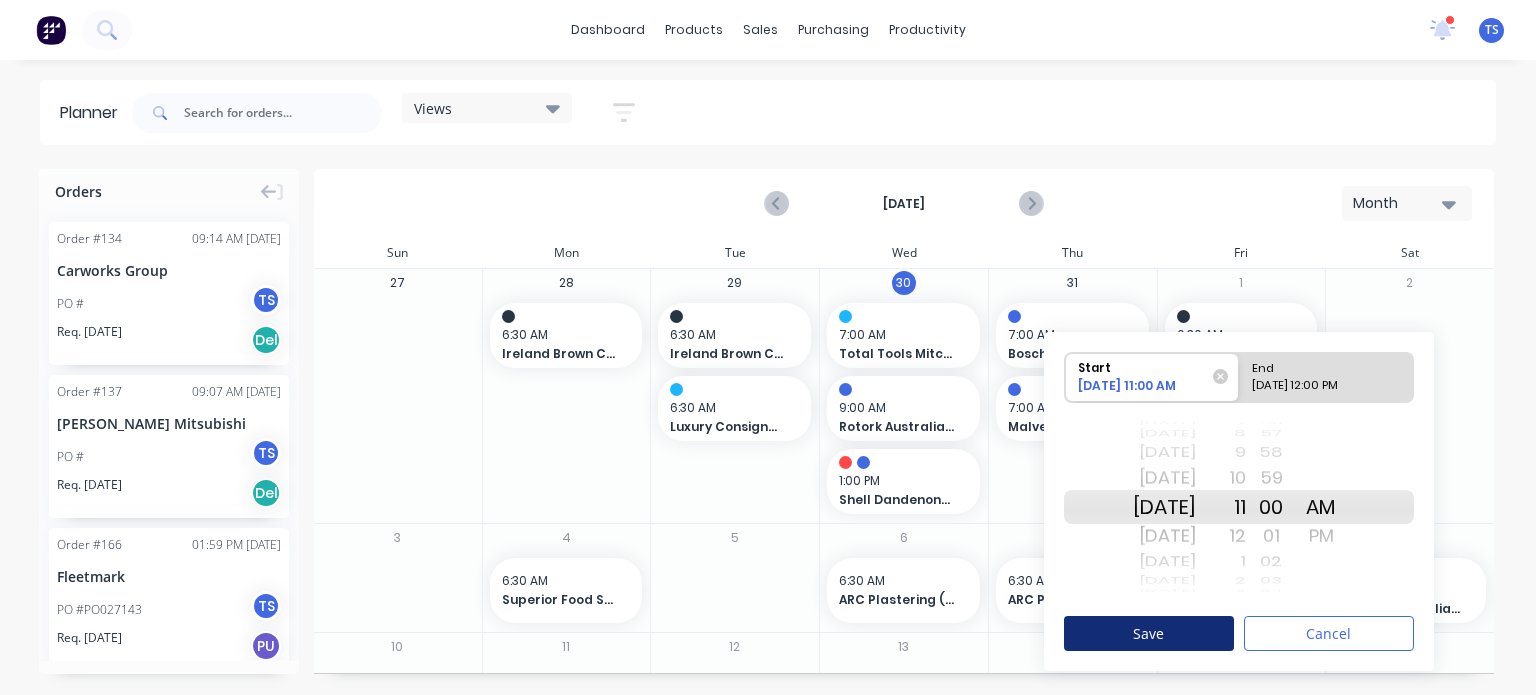 click on "Save" at bounding box center [1149, 633] 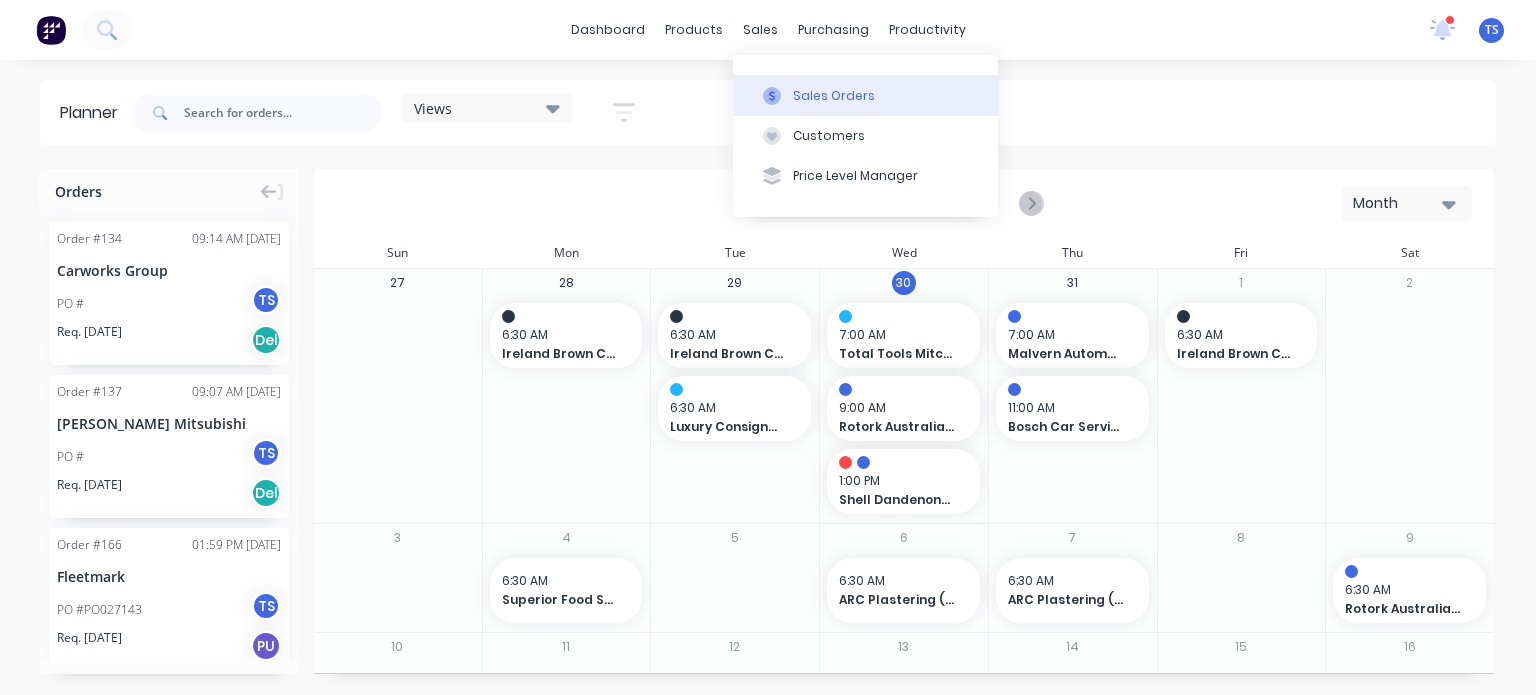 click on "Sales Orders" at bounding box center (834, 96) 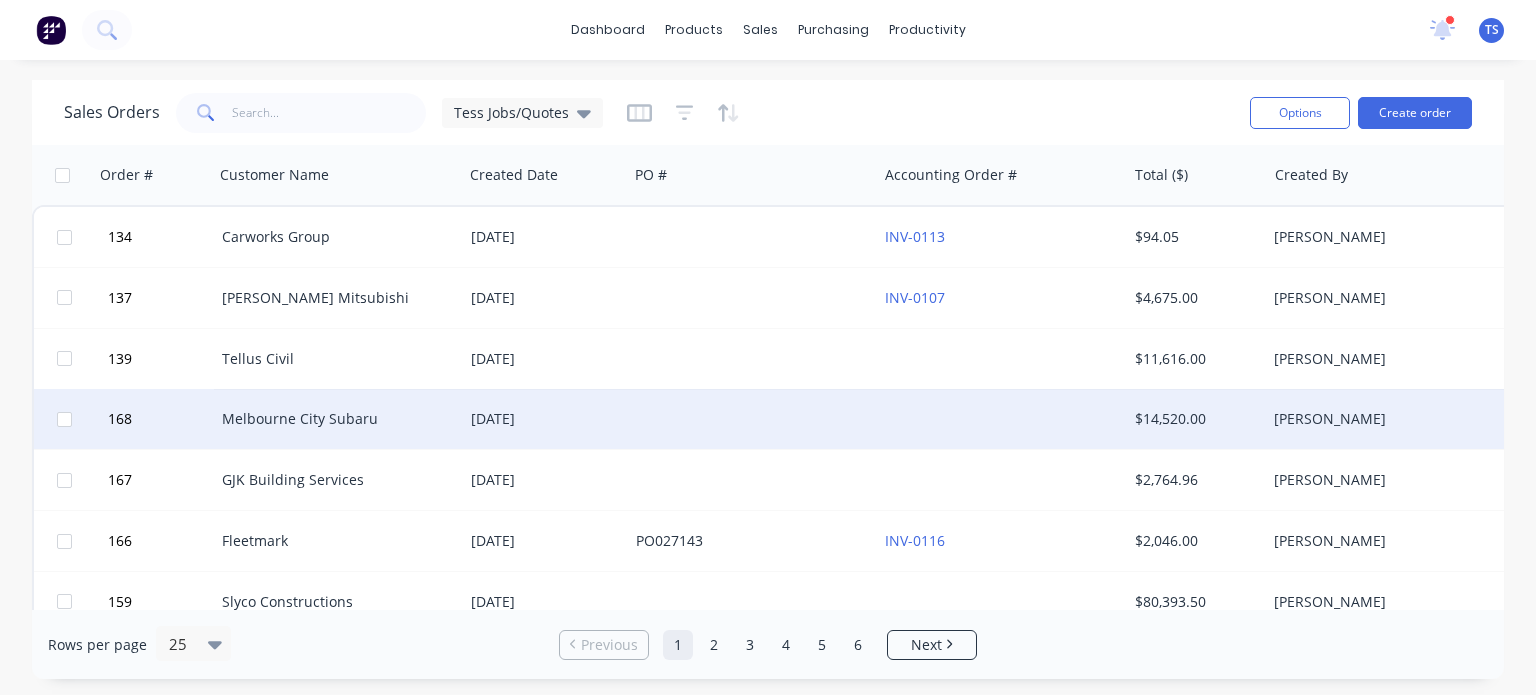 click on "Melbourne City Subaru" at bounding box center (333, 419) 